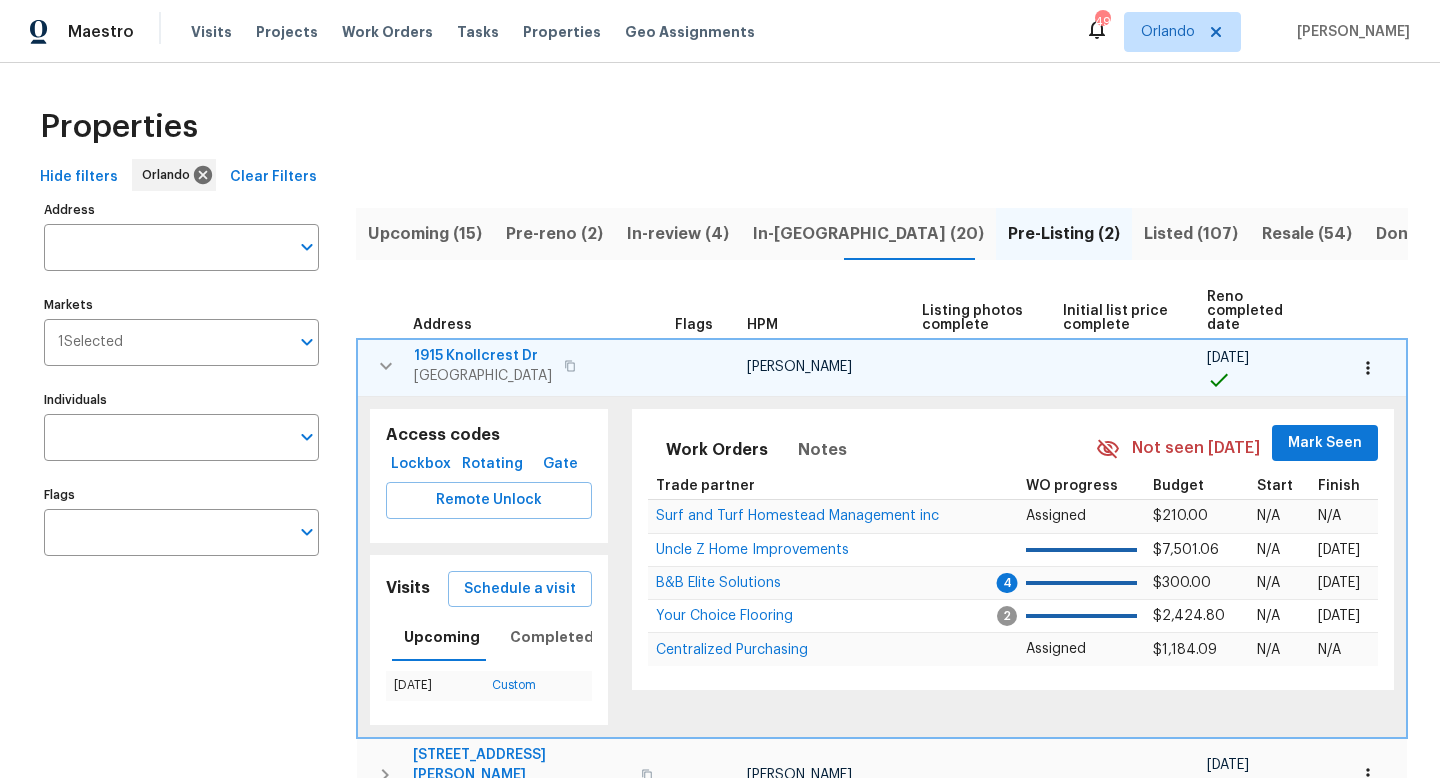 scroll, scrollTop: 0, scrollLeft: 0, axis: both 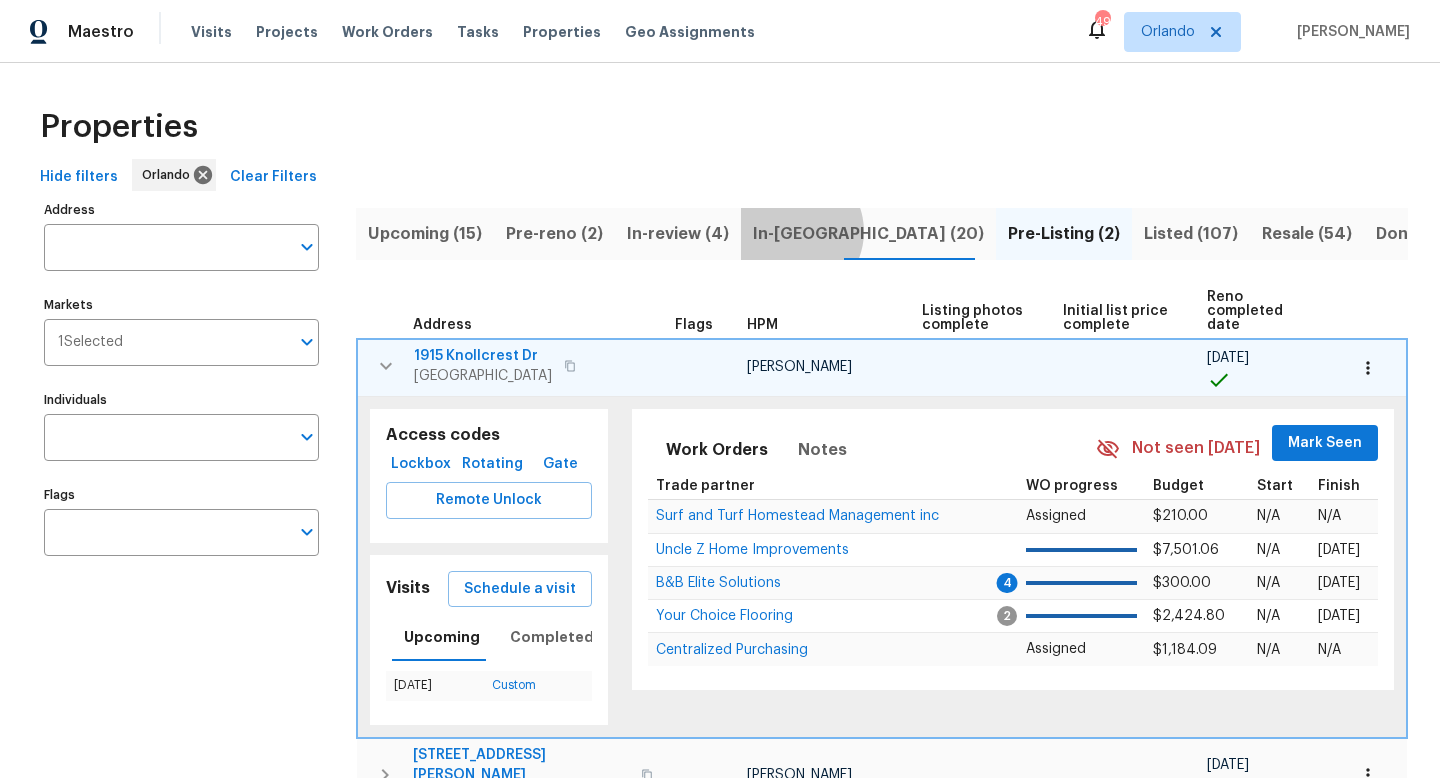 click on "In-[GEOGRAPHIC_DATA] (20)" at bounding box center (868, 234) 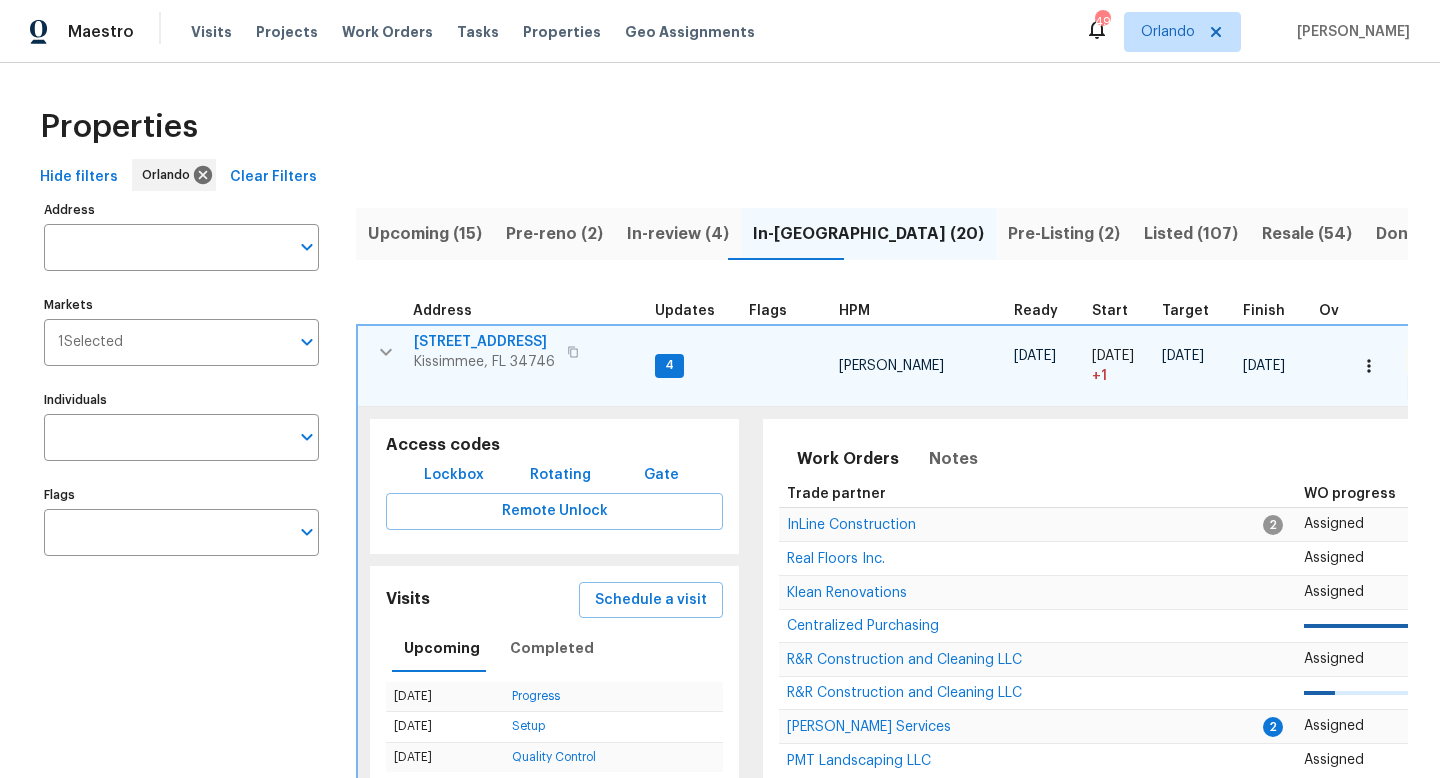 click 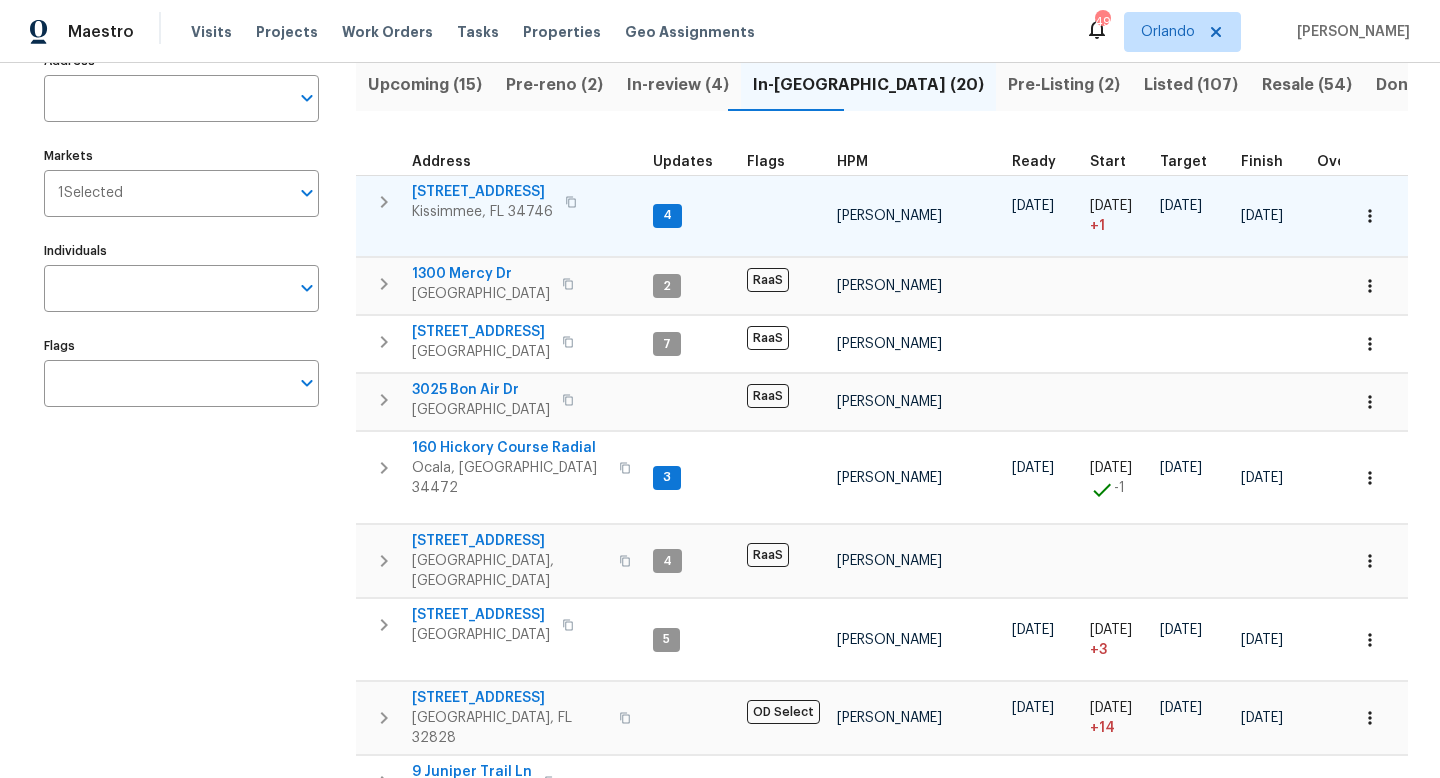 scroll, scrollTop: 0, scrollLeft: 0, axis: both 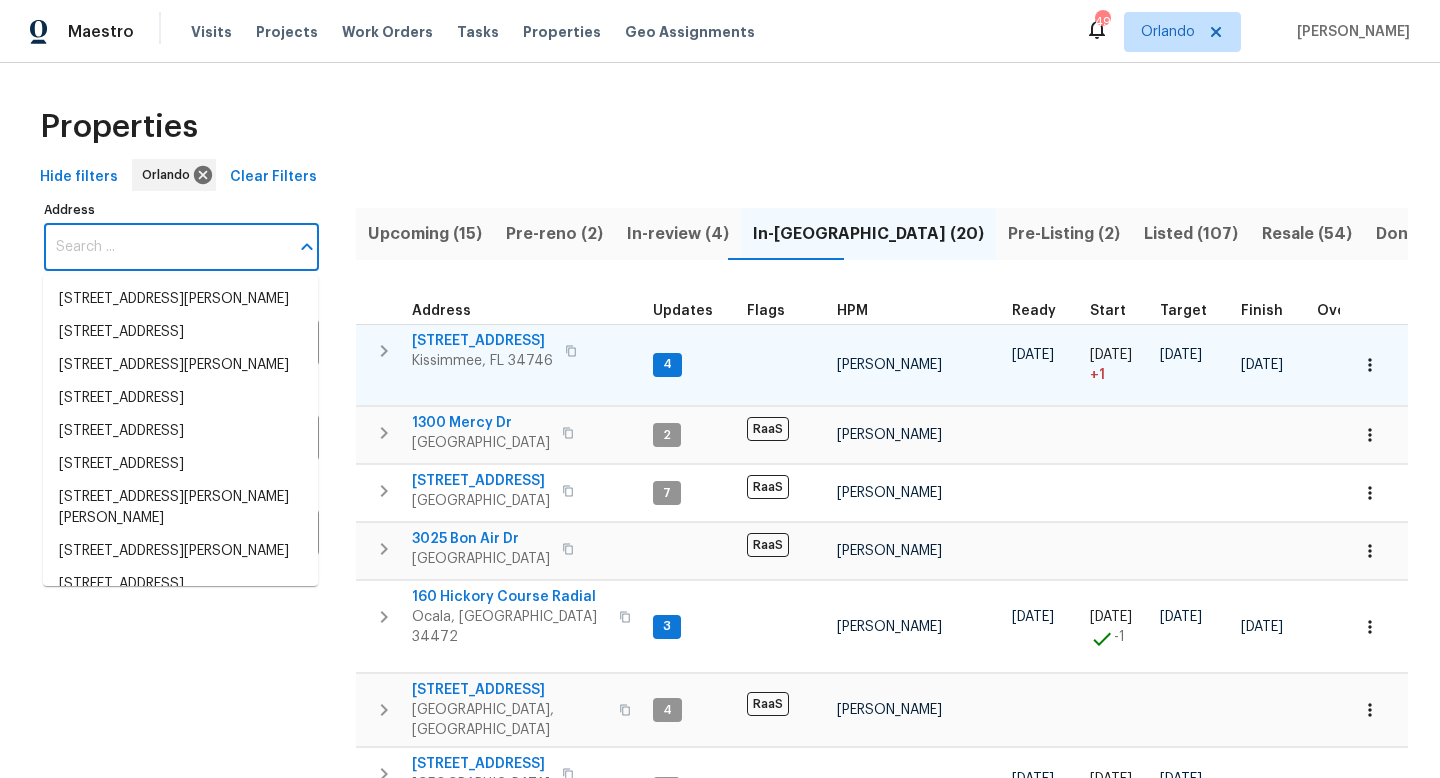 click on "Address" at bounding box center [166, 247] 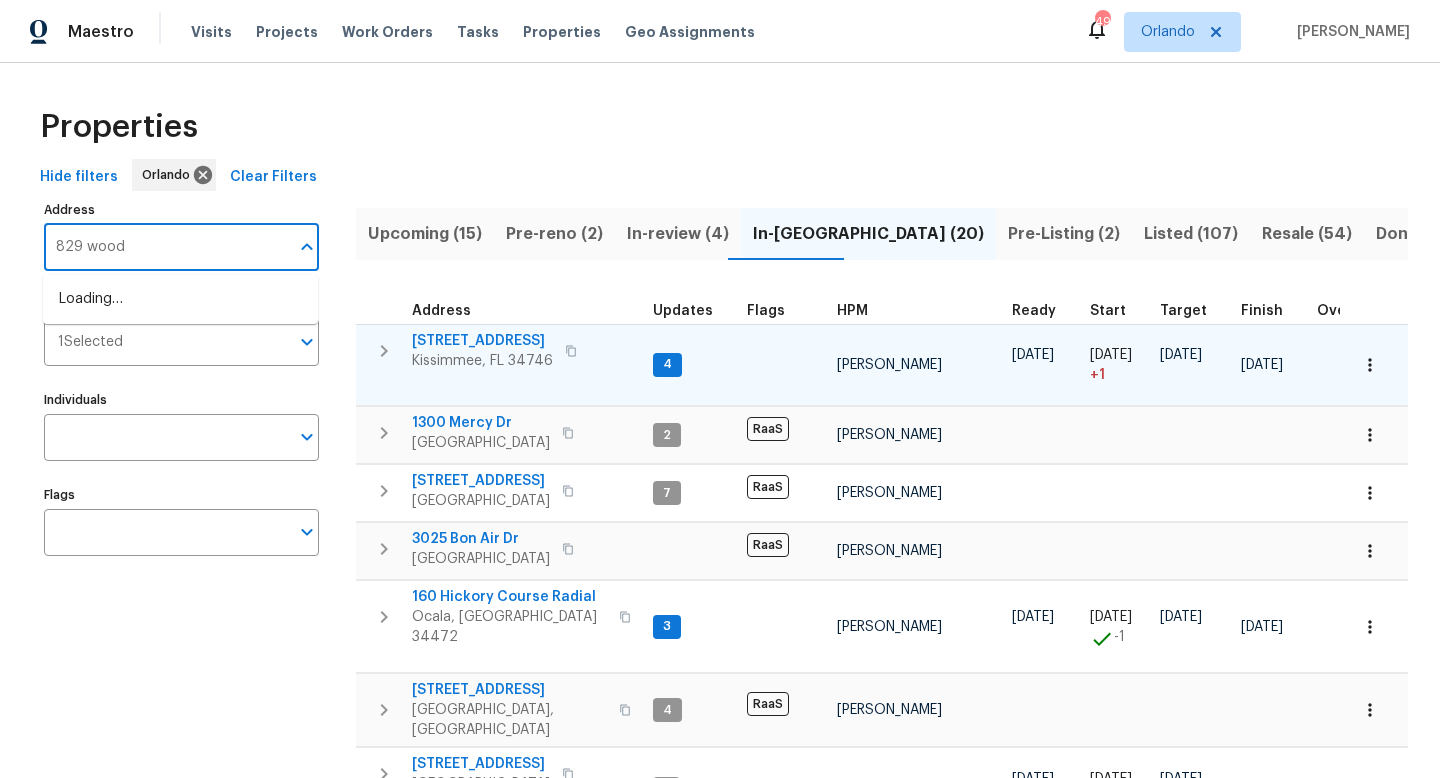 type on "829 [PERSON_NAME]" 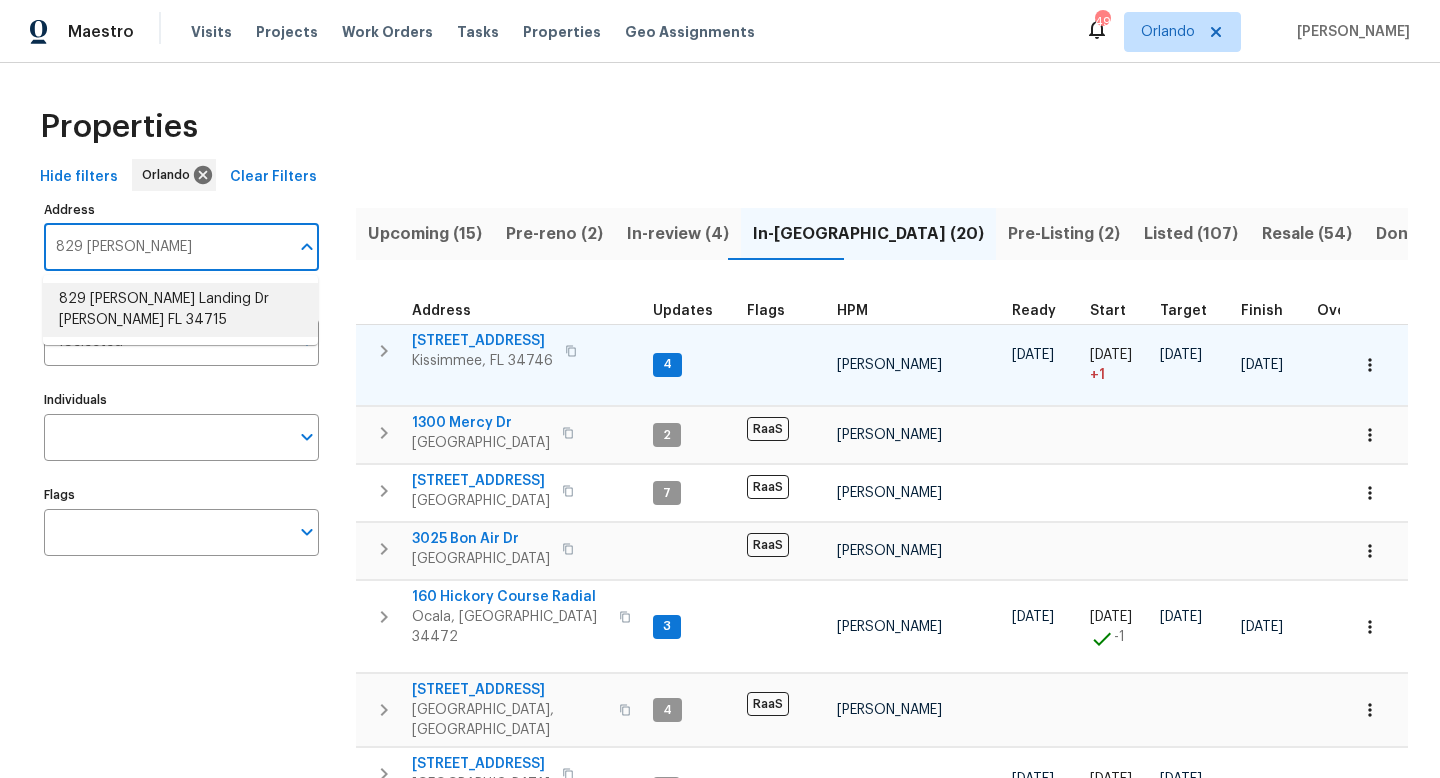 click on "829 [PERSON_NAME] Landing Dr [PERSON_NAME] FL 34715" at bounding box center (180, 310) 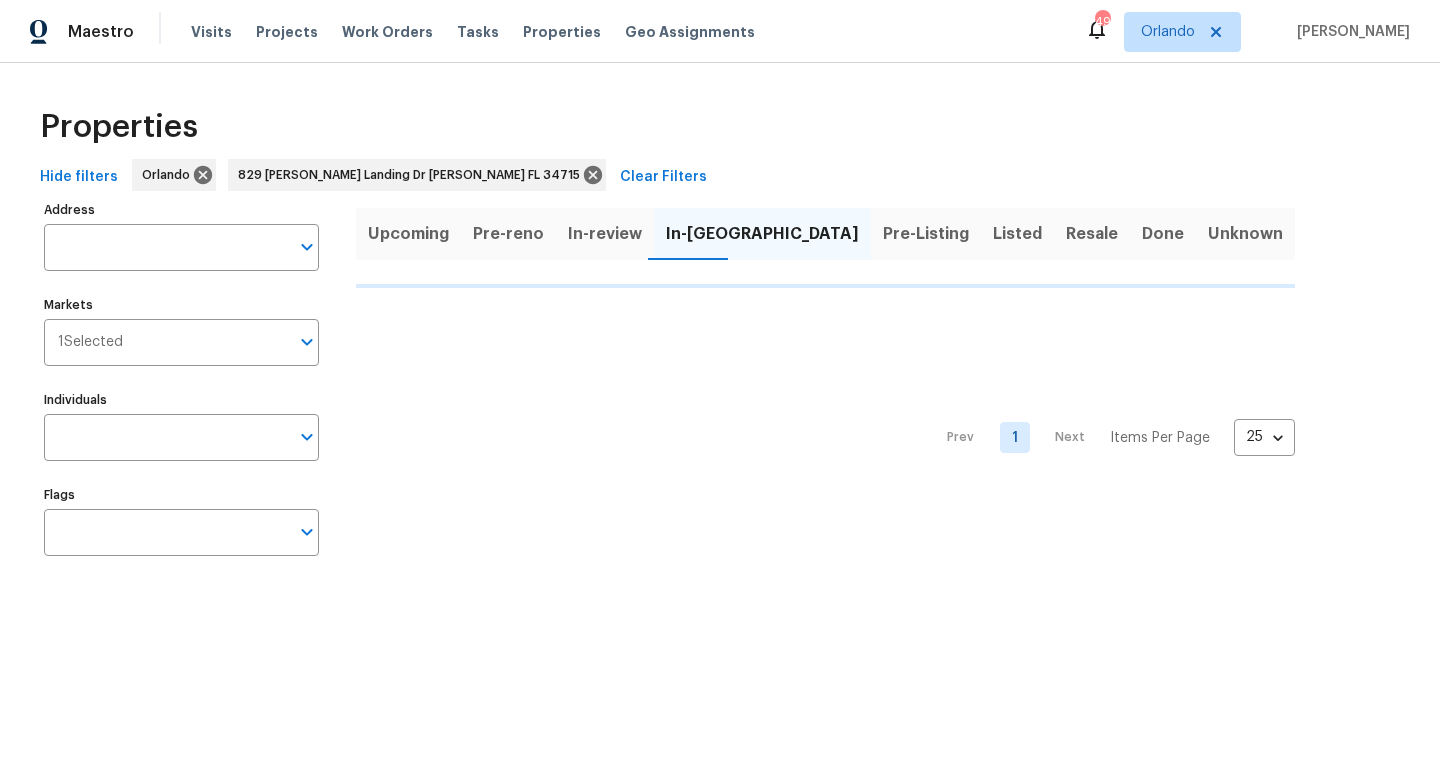 type on "829 [PERSON_NAME] Landing Dr [PERSON_NAME] FL 34715" 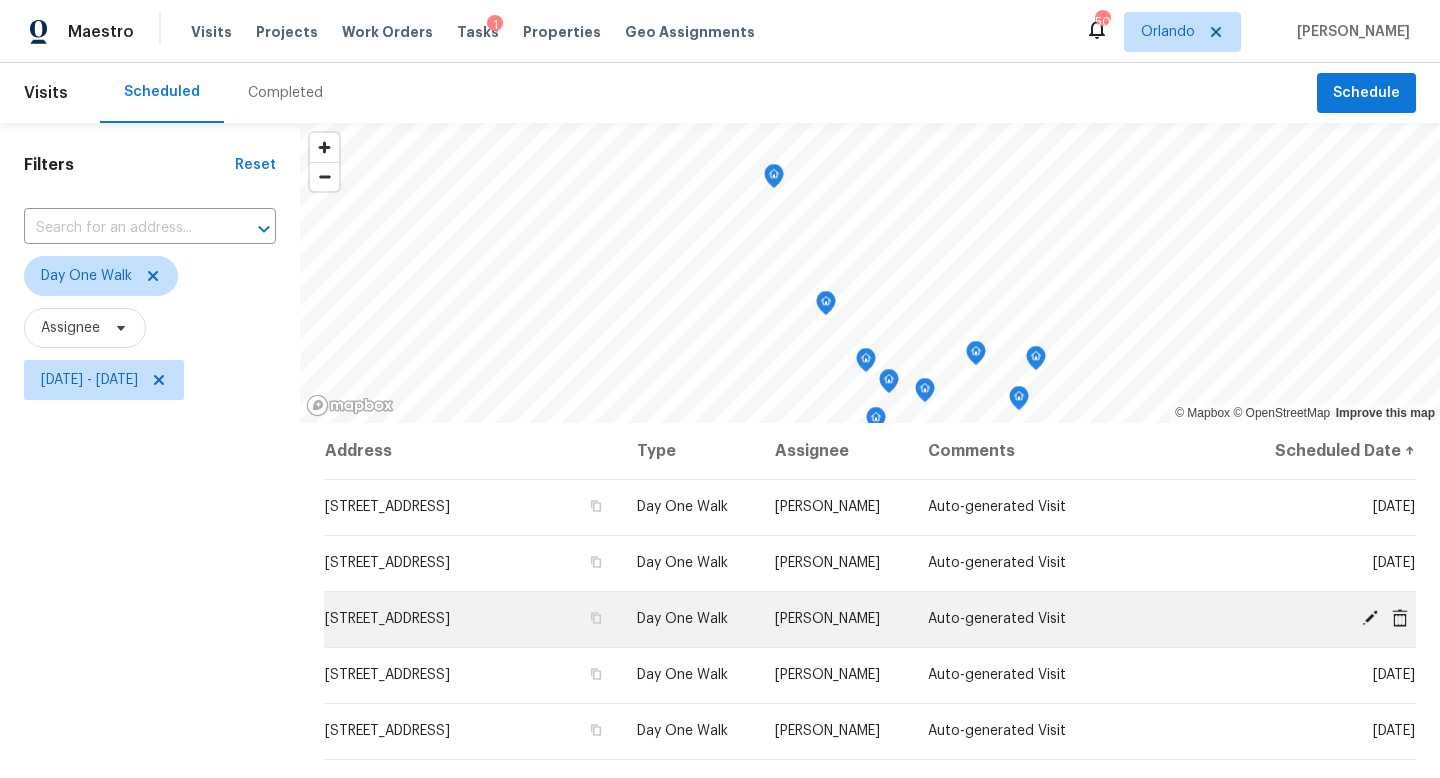 scroll, scrollTop: 0, scrollLeft: 0, axis: both 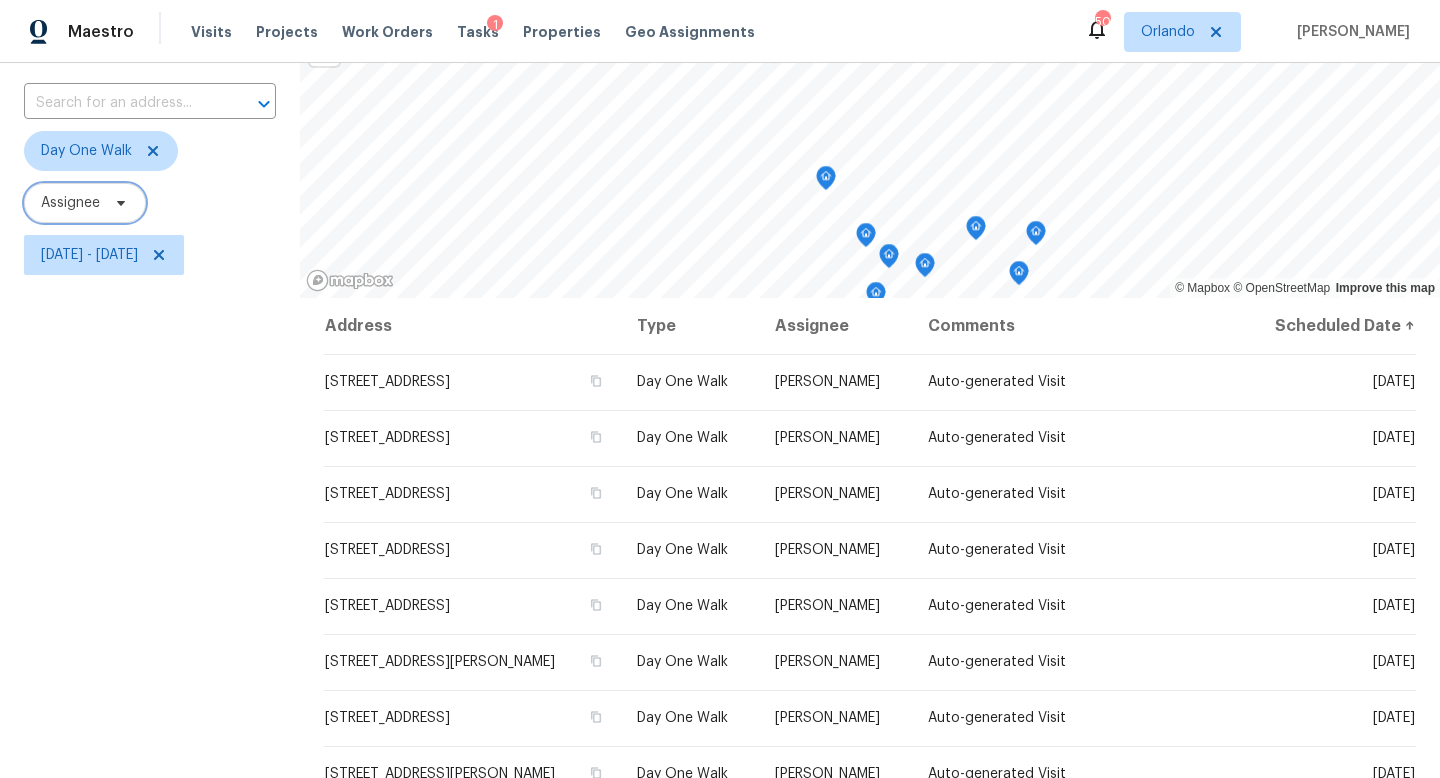 click 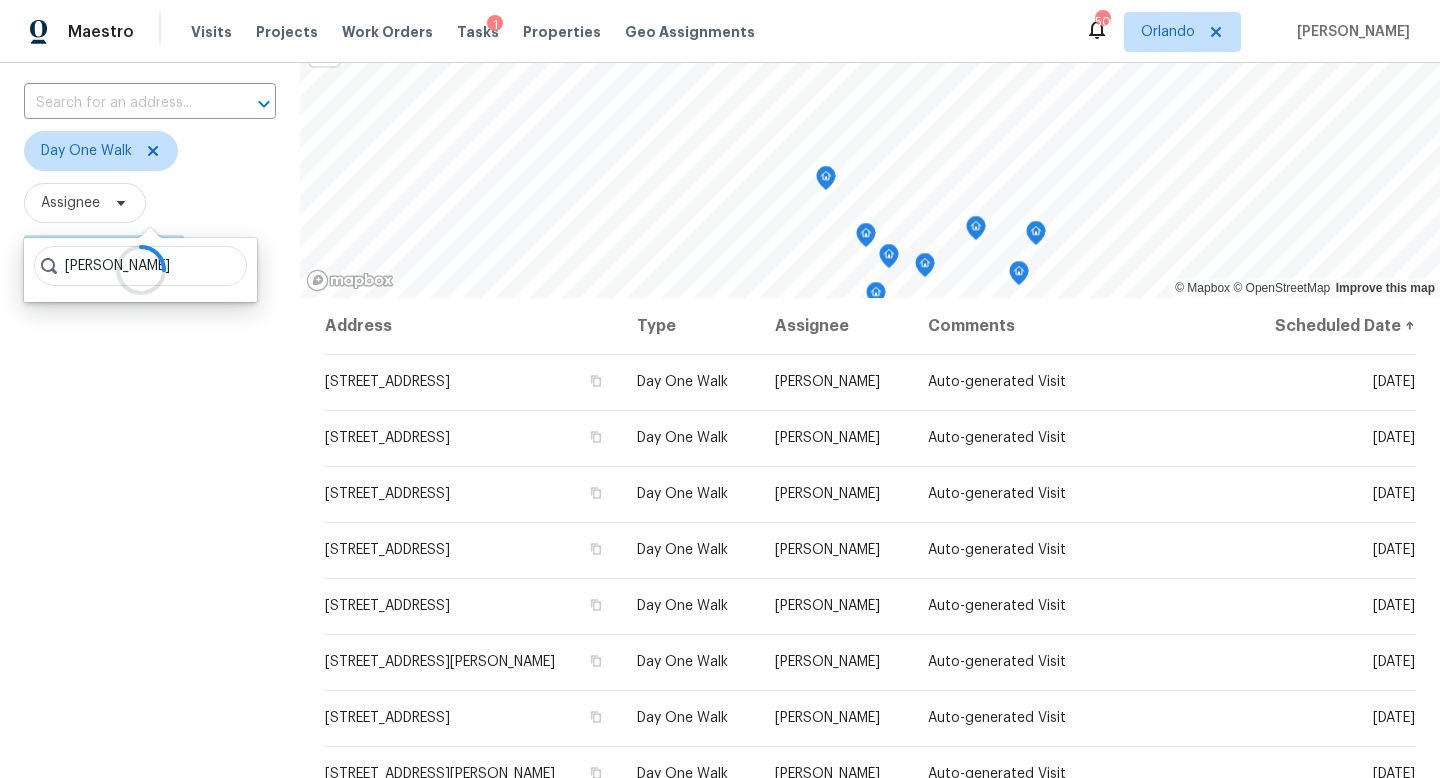 type on "caleb hurst" 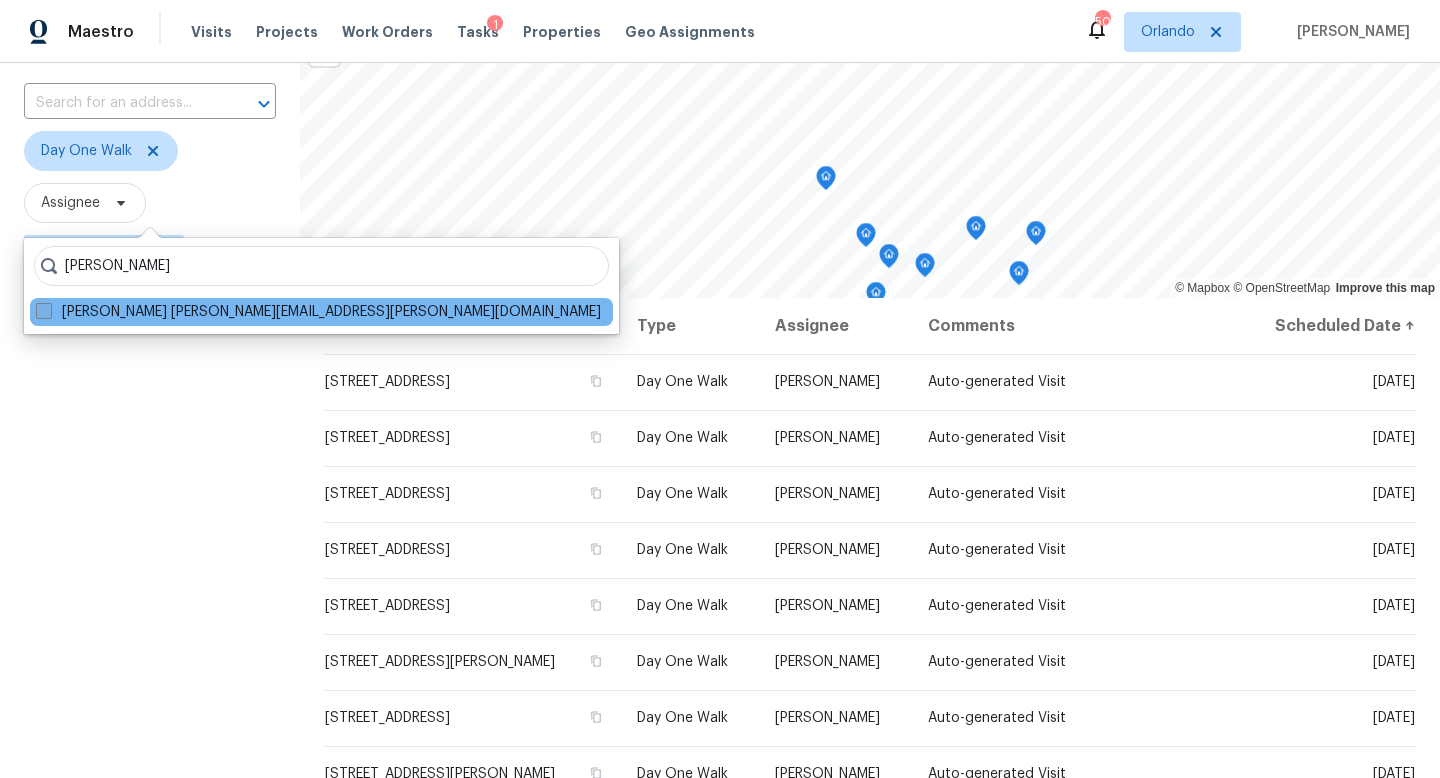 click at bounding box center (44, 311) 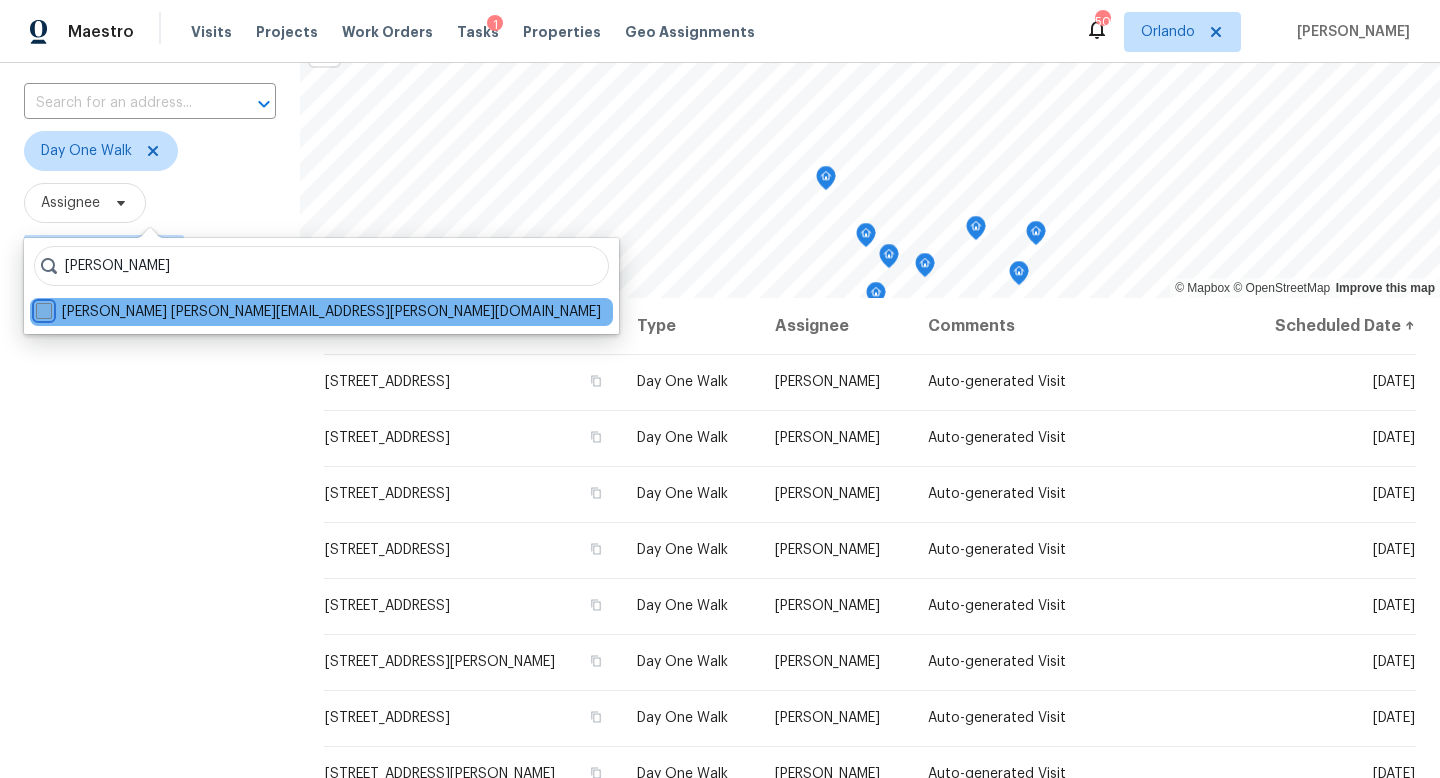 click on "Caleb Hurst
caleb.hurst@opendoor.com" at bounding box center (42, 308) 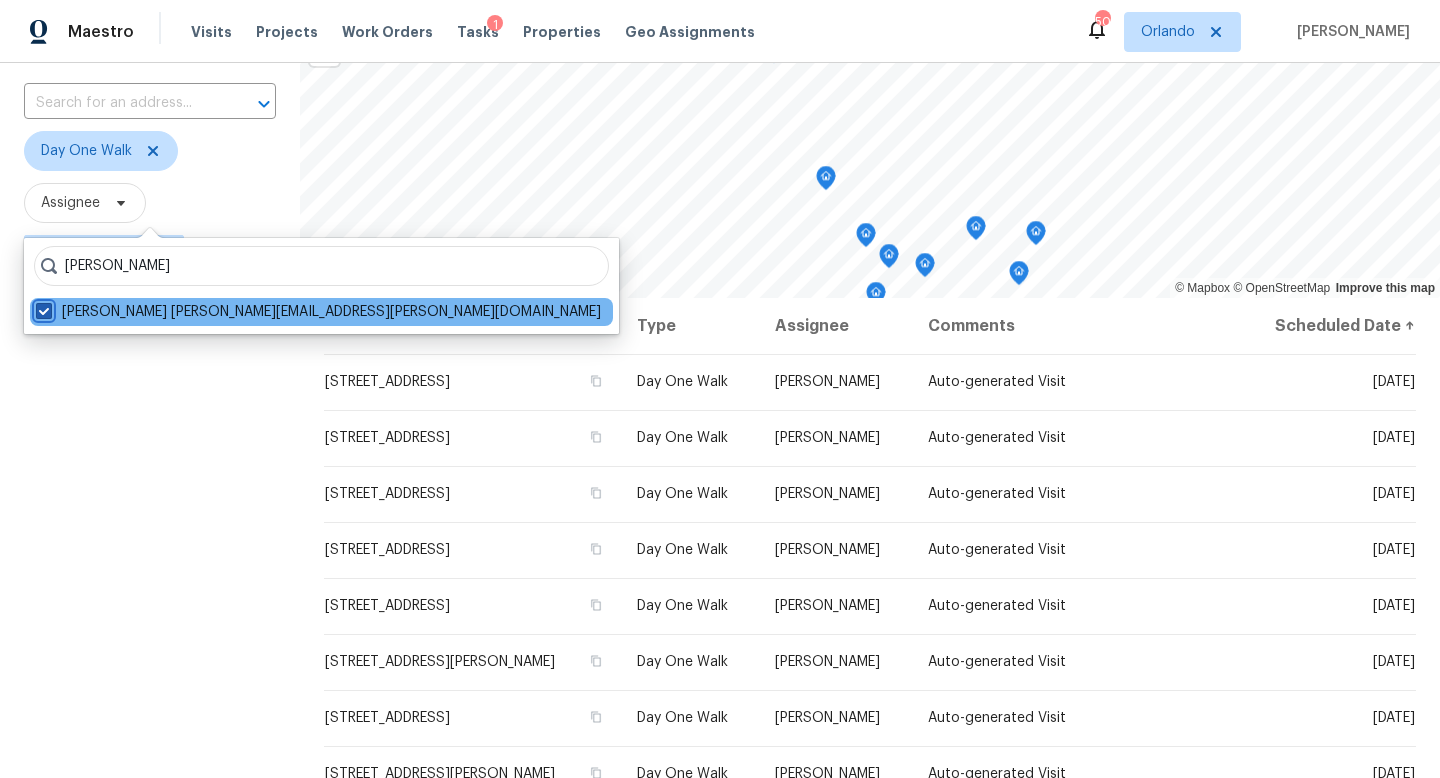 checkbox on "true" 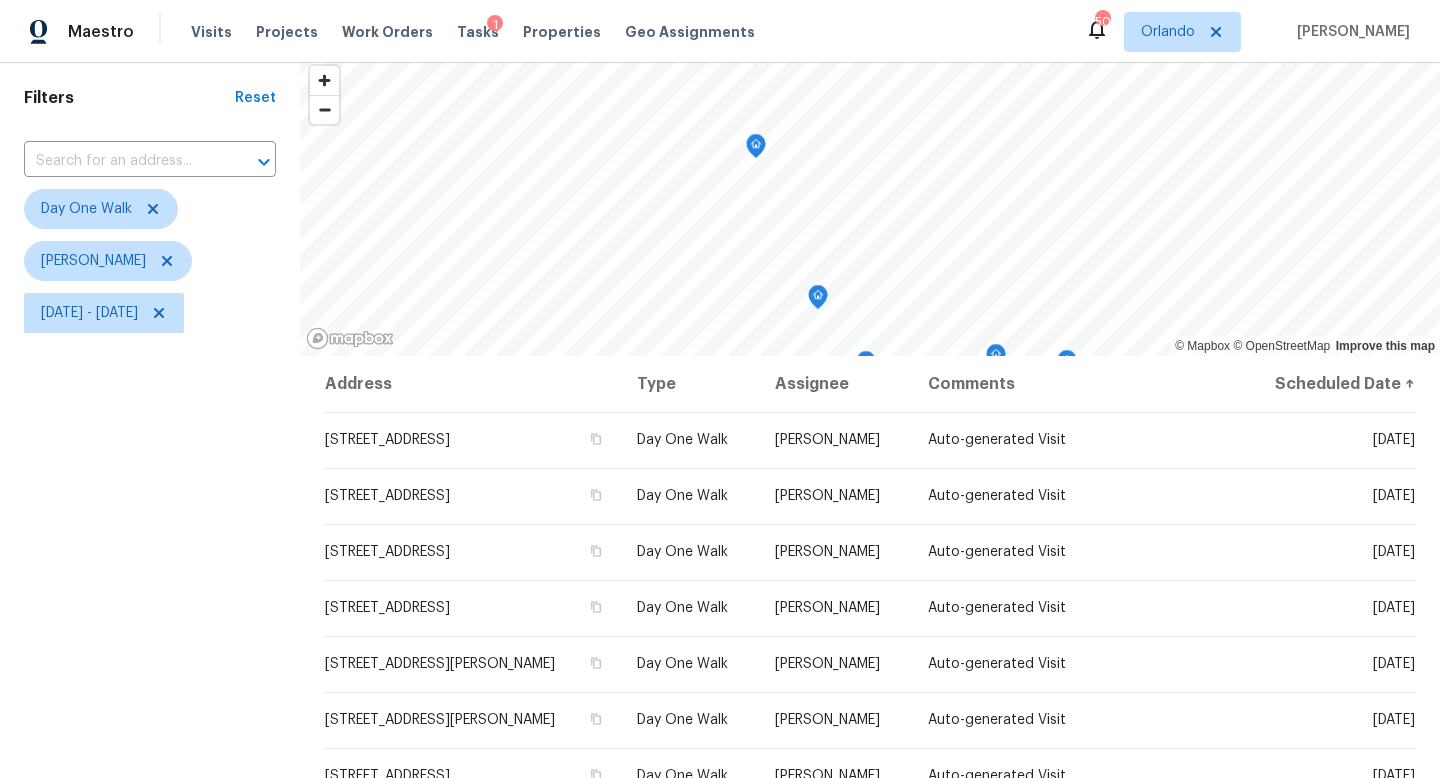scroll, scrollTop: 0, scrollLeft: 0, axis: both 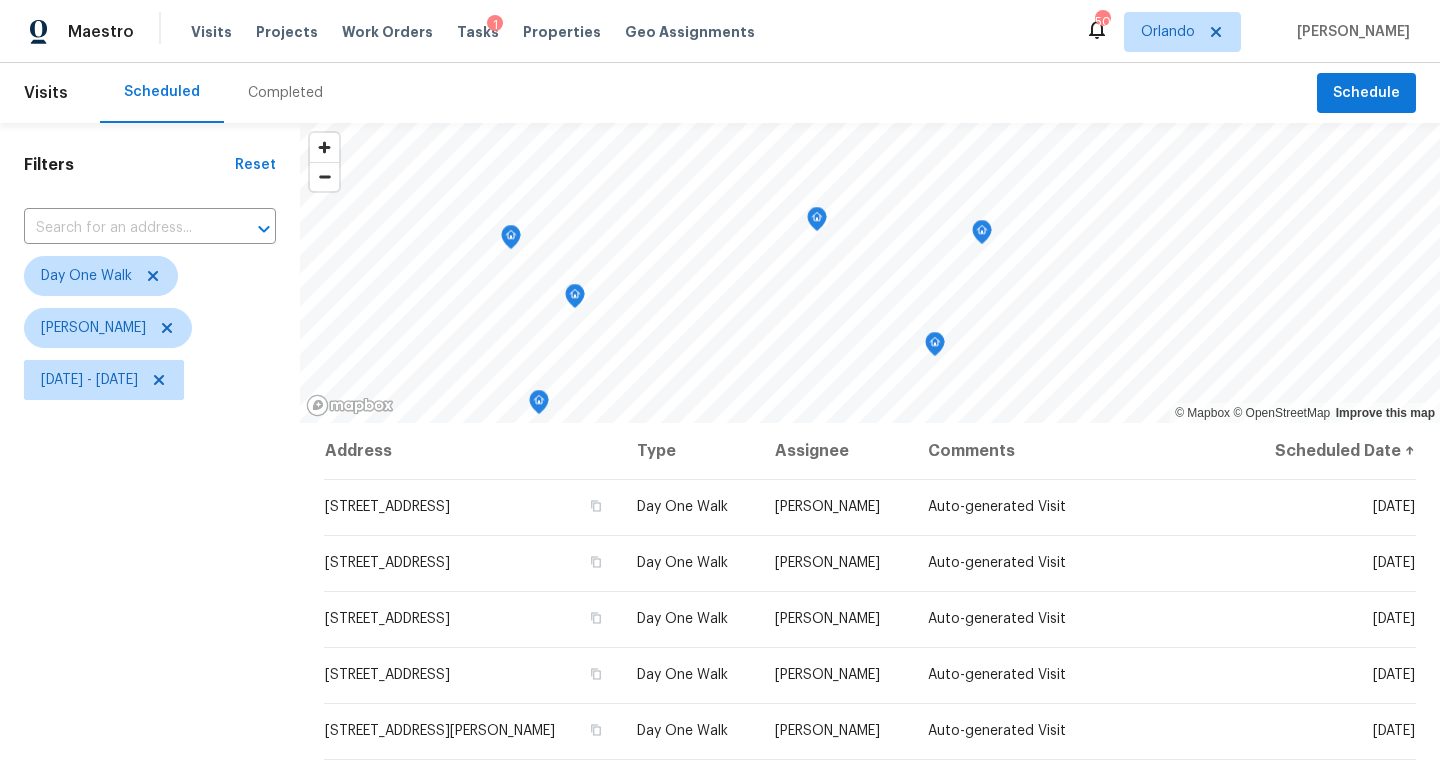 click 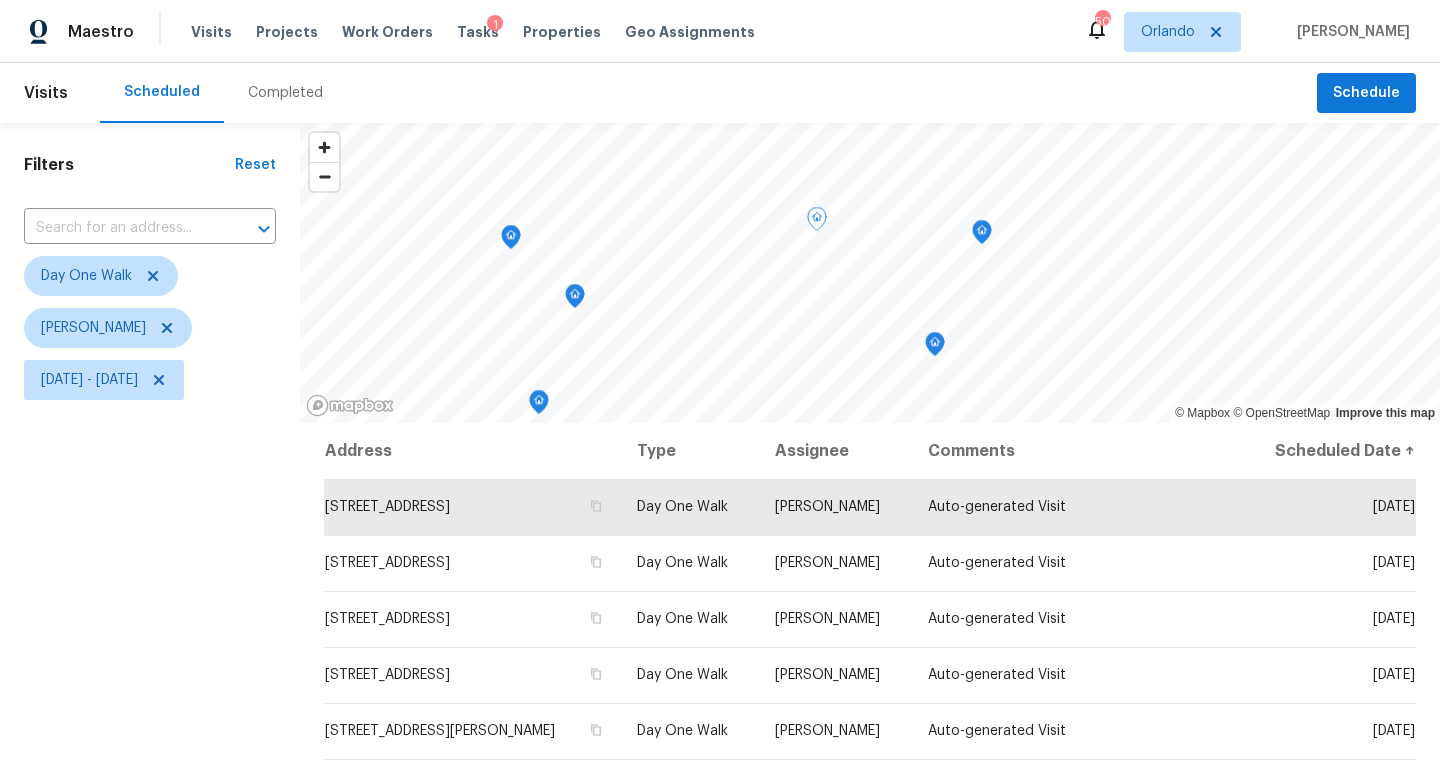 click 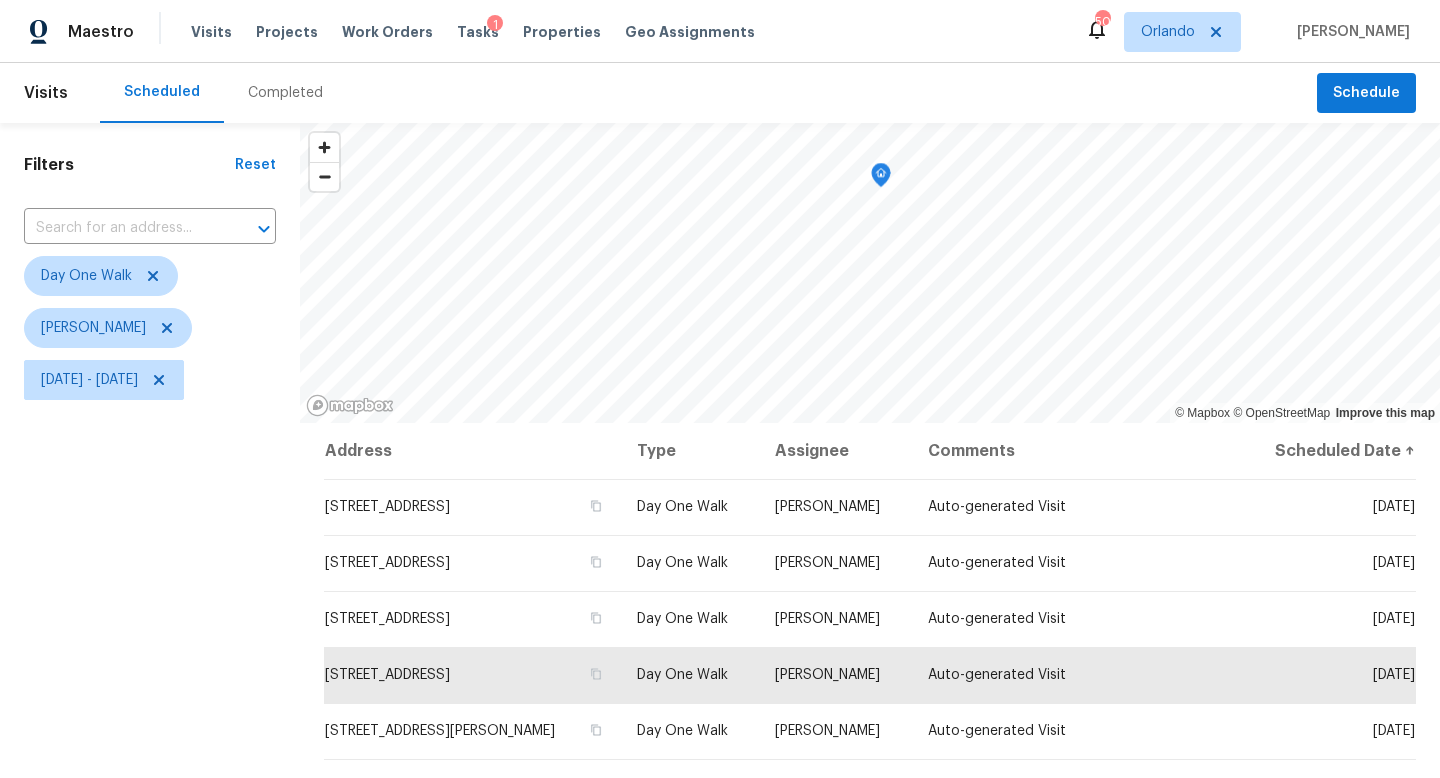 click 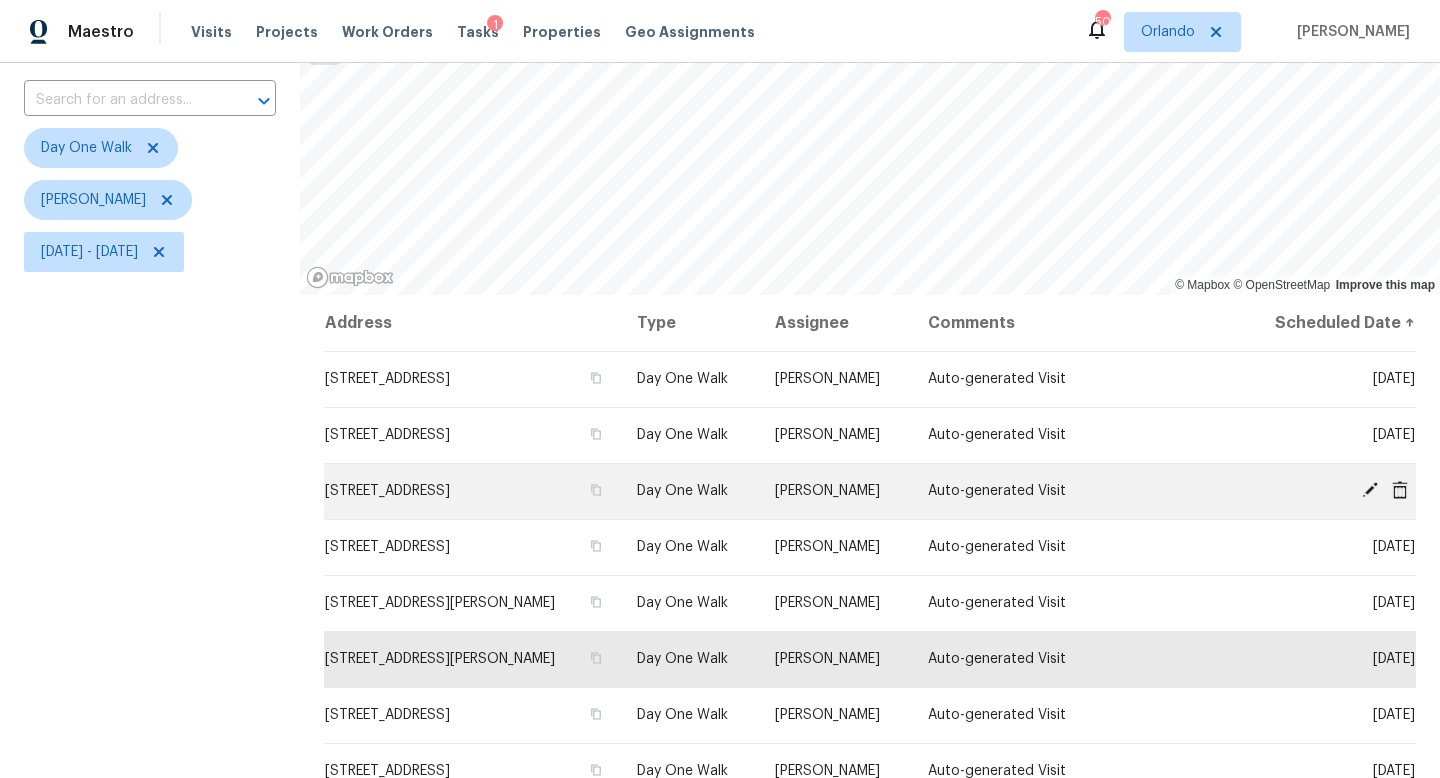 scroll, scrollTop: 143, scrollLeft: 0, axis: vertical 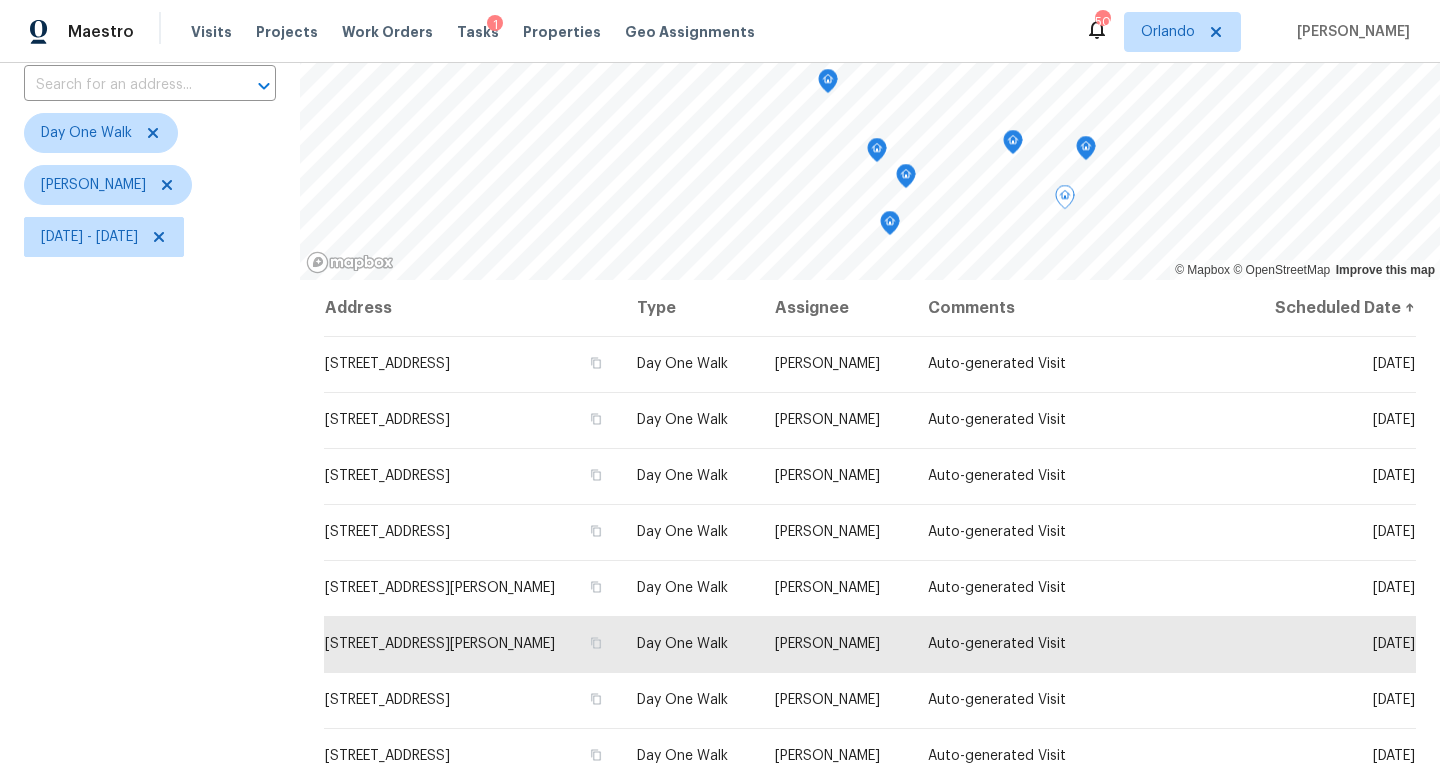 click 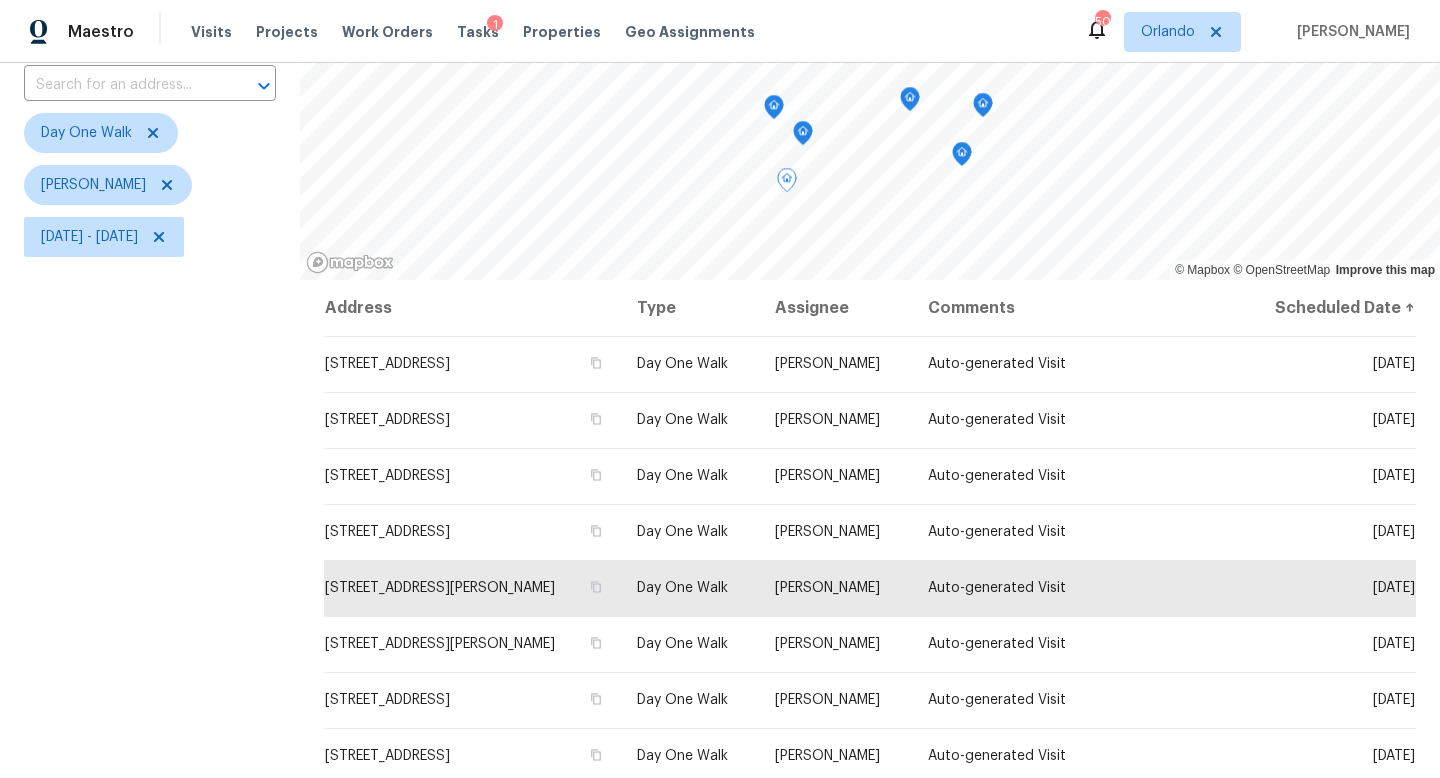 click 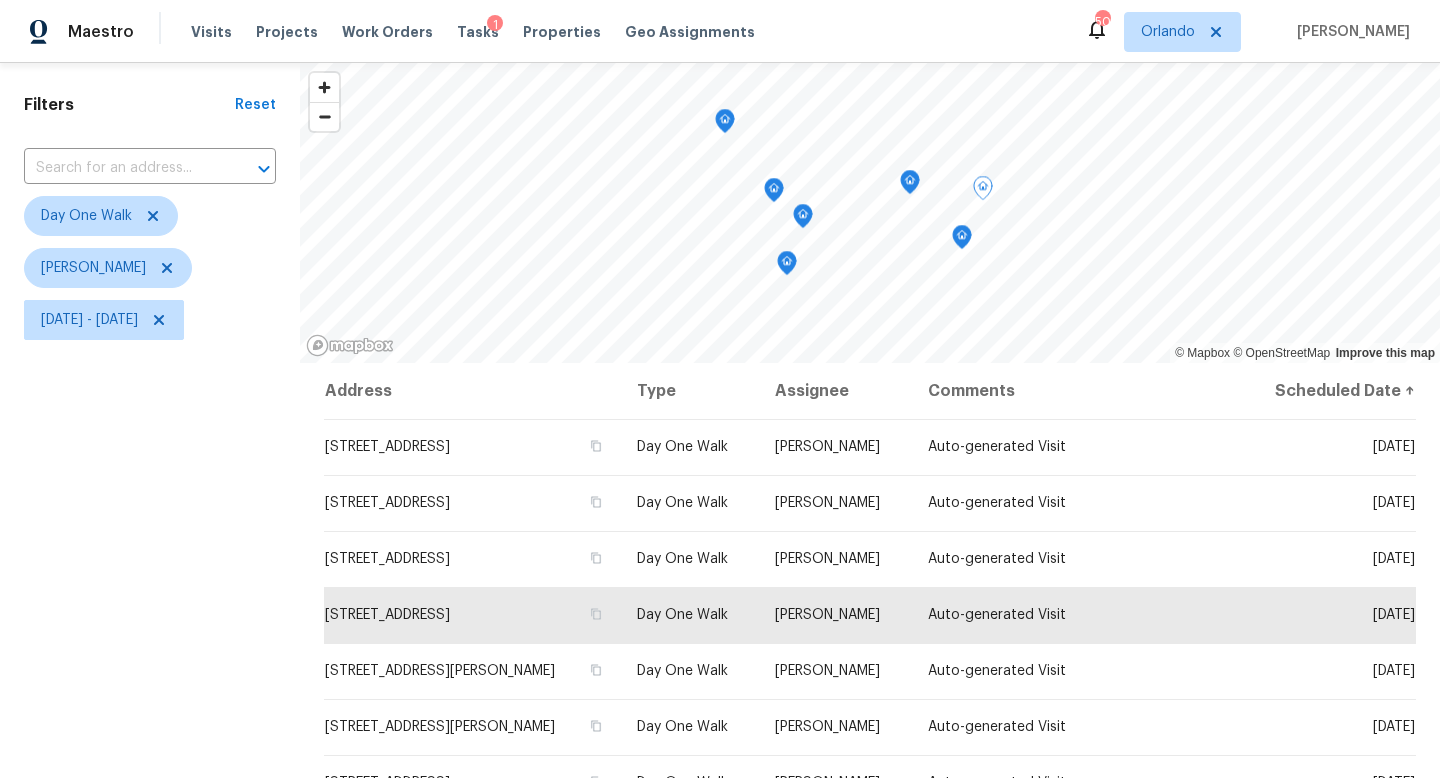 scroll, scrollTop: 44, scrollLeft: 0, axis: vertical 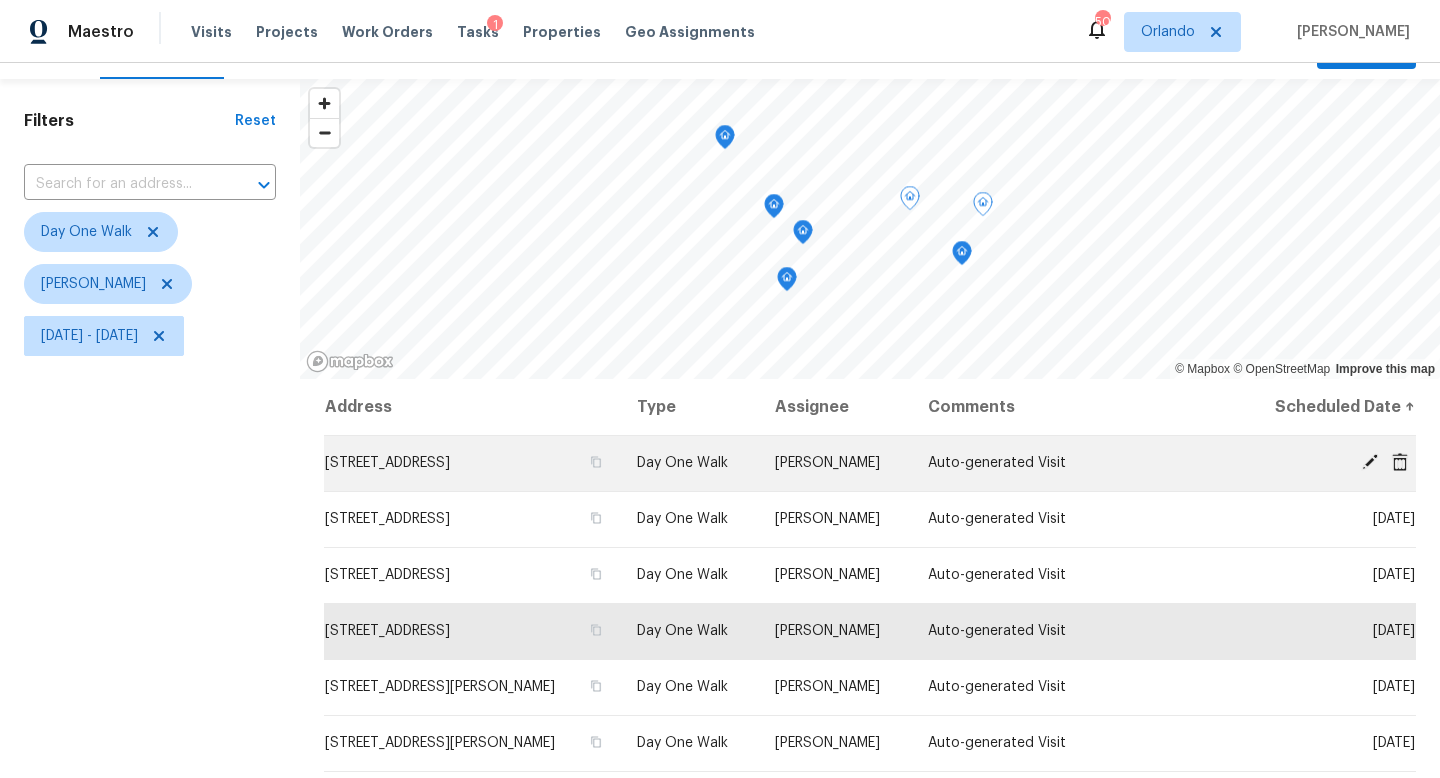 click at bounding box center [1370, 462] 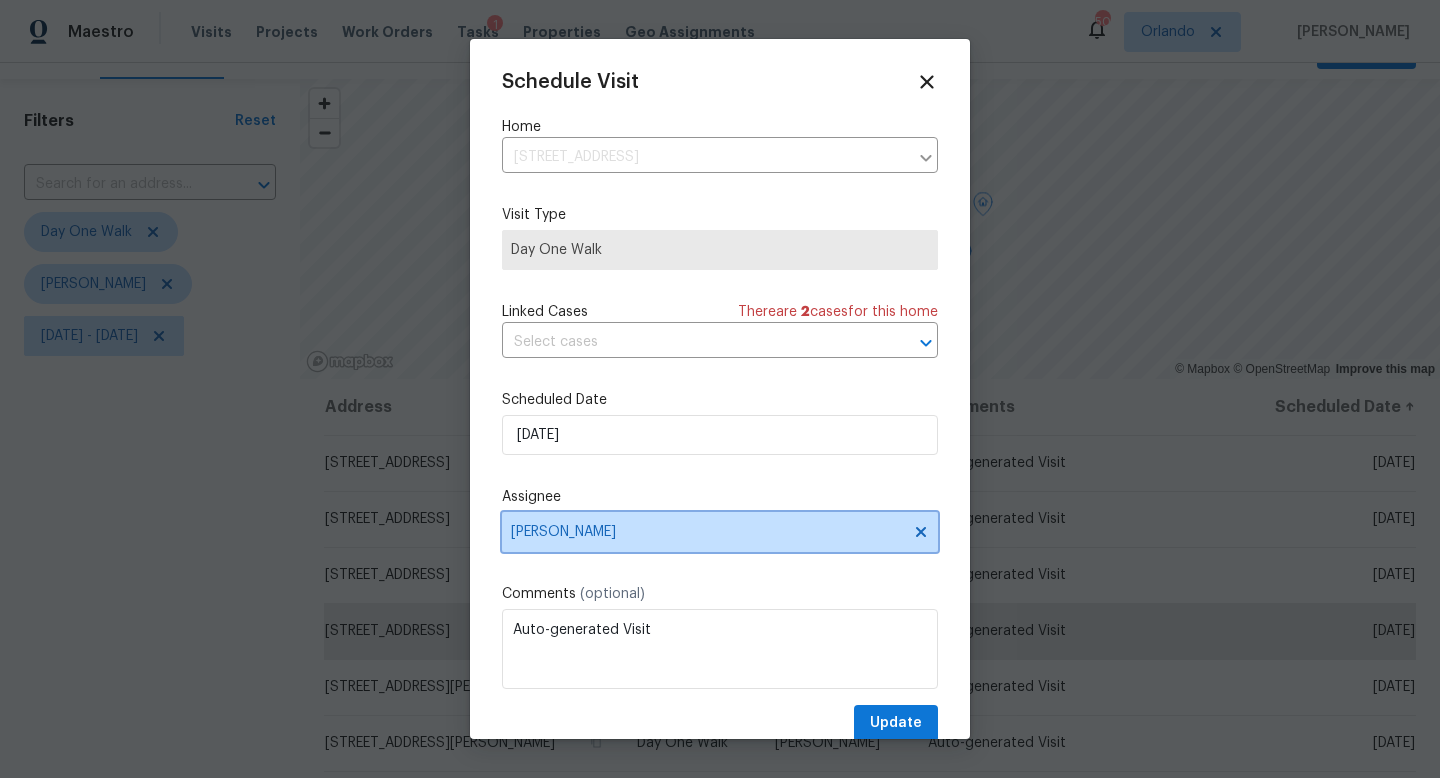 click on "[PERSON_NAME]" at bounding box center (707, 532) 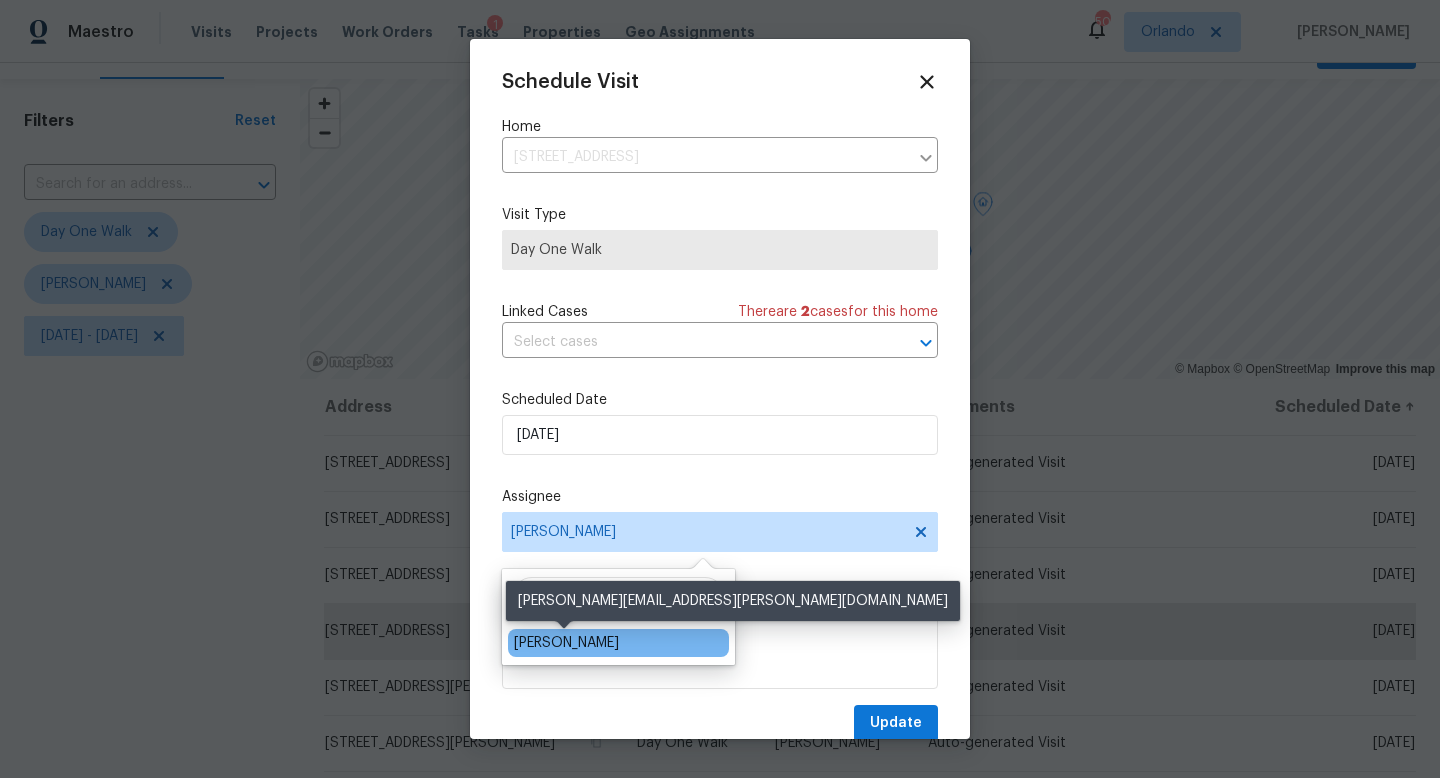 type on "carl" 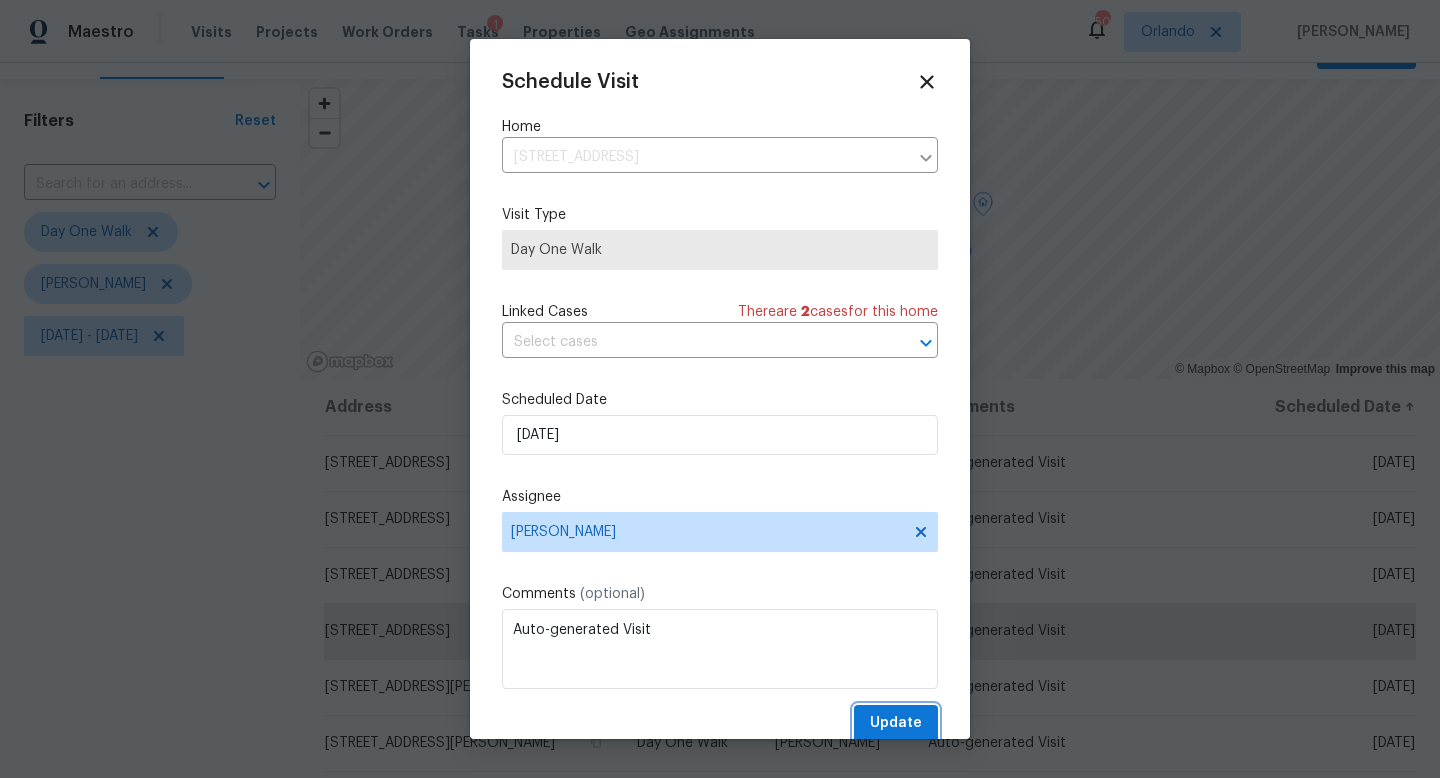 click on "Update" at bounding box center [896, 723] 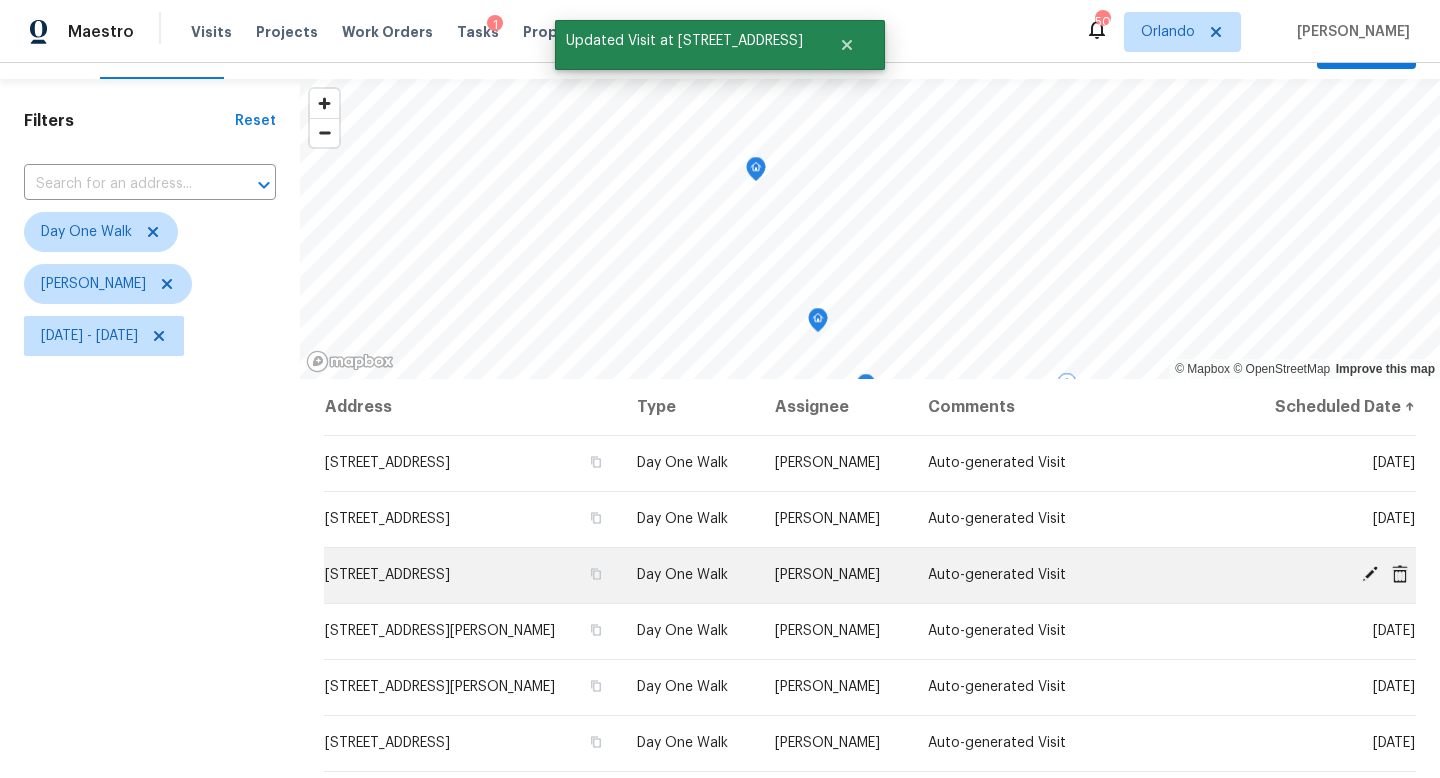 click 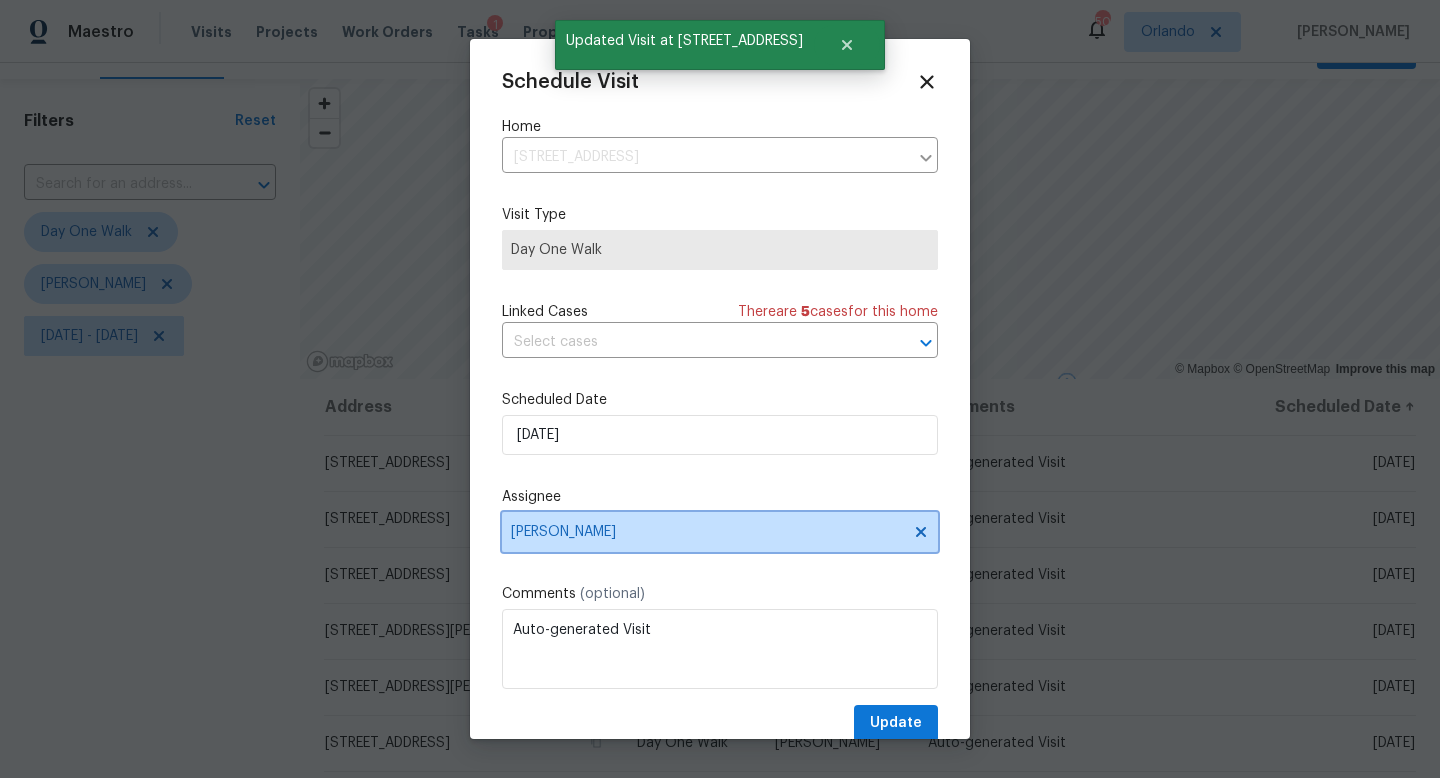 click on "[PERSON_NAME]" at bounding box center (707, 532) 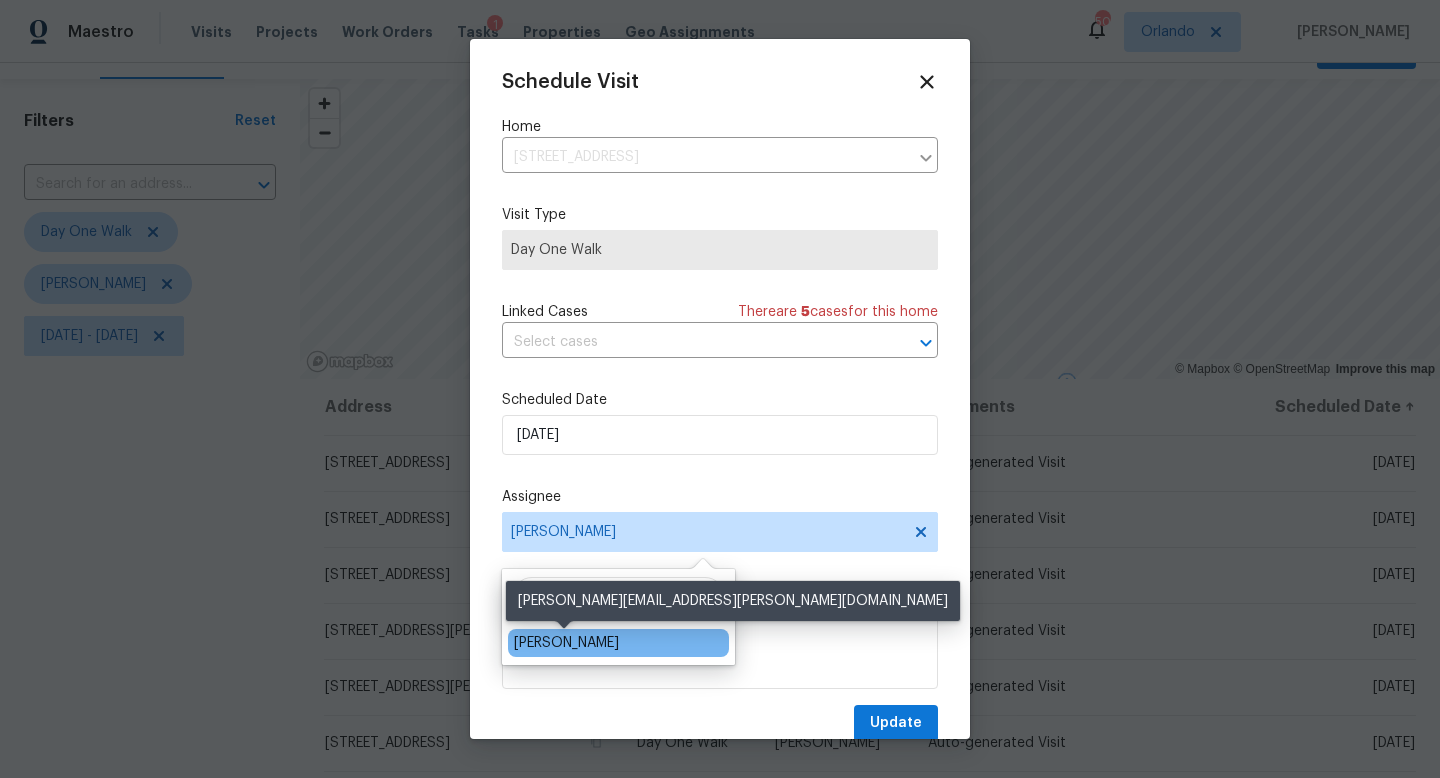 type on "carl" 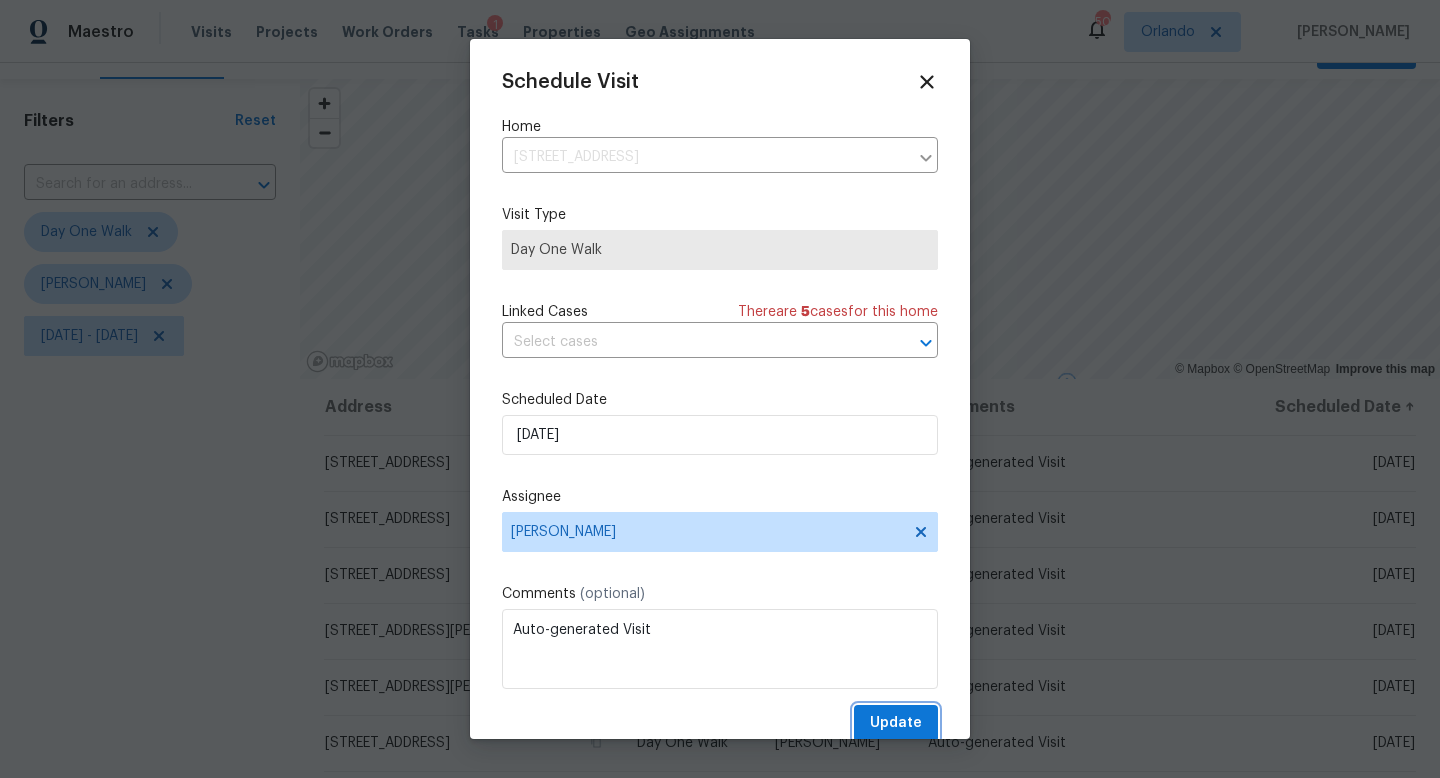 click on "Update" at bounding box center [896, 723] 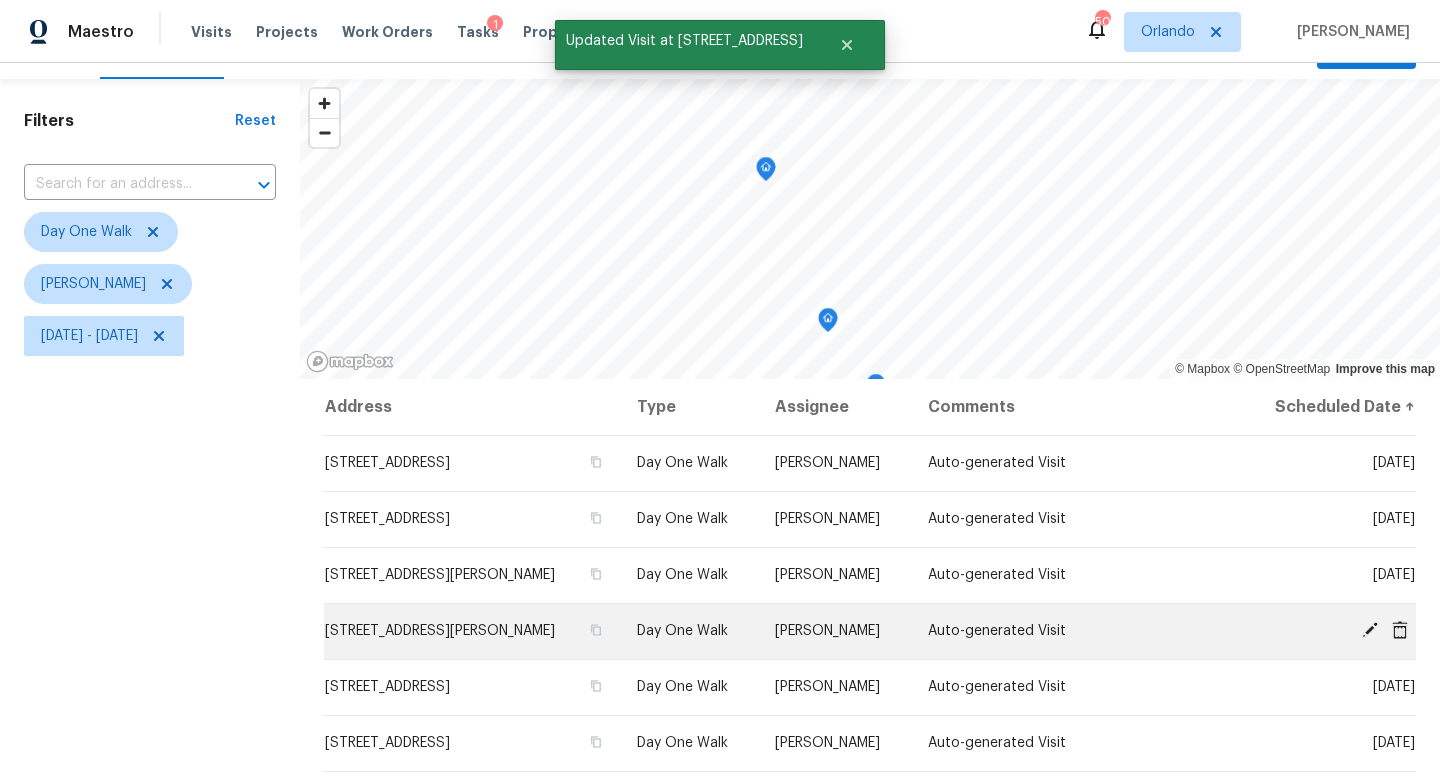 click 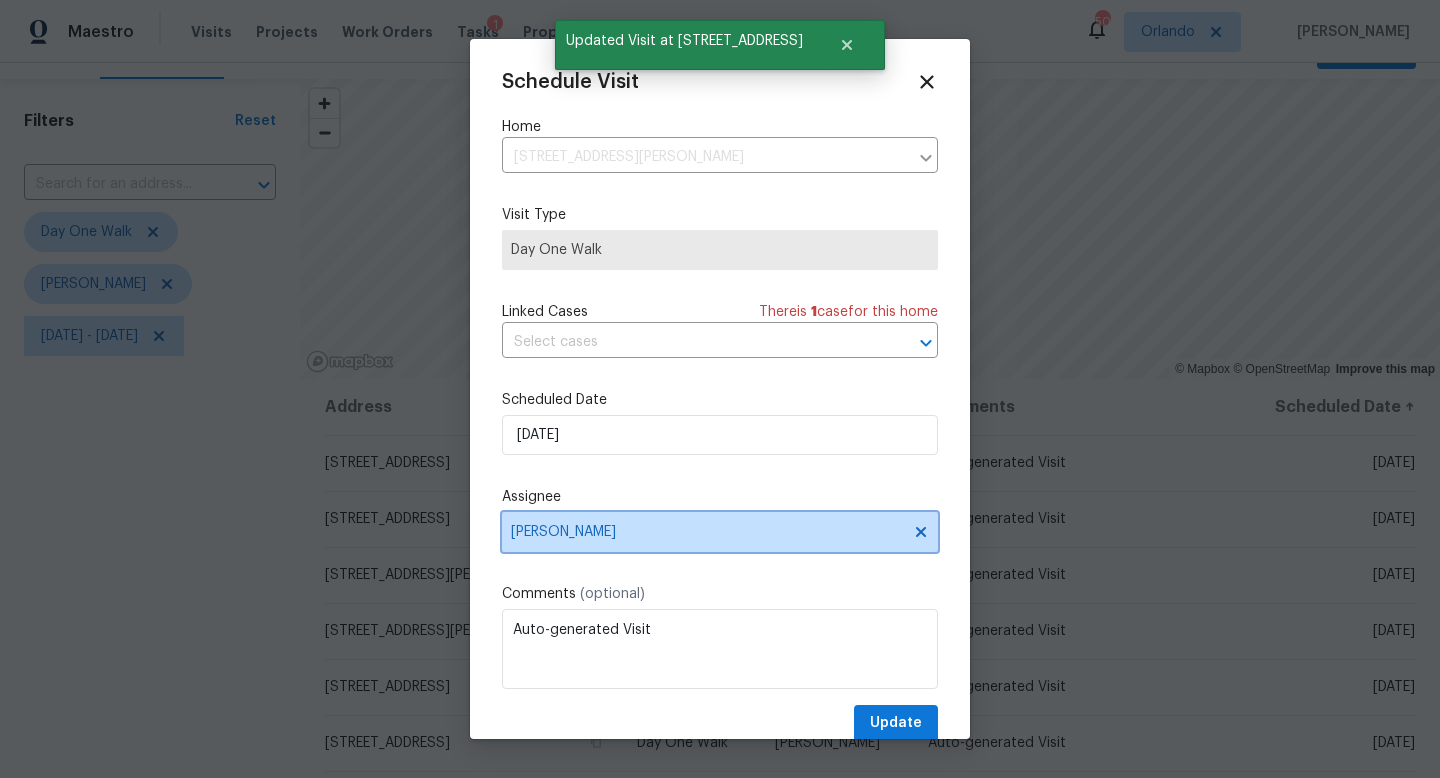 click on "[PERSON_NAME]" at bounding box center [707, 532] 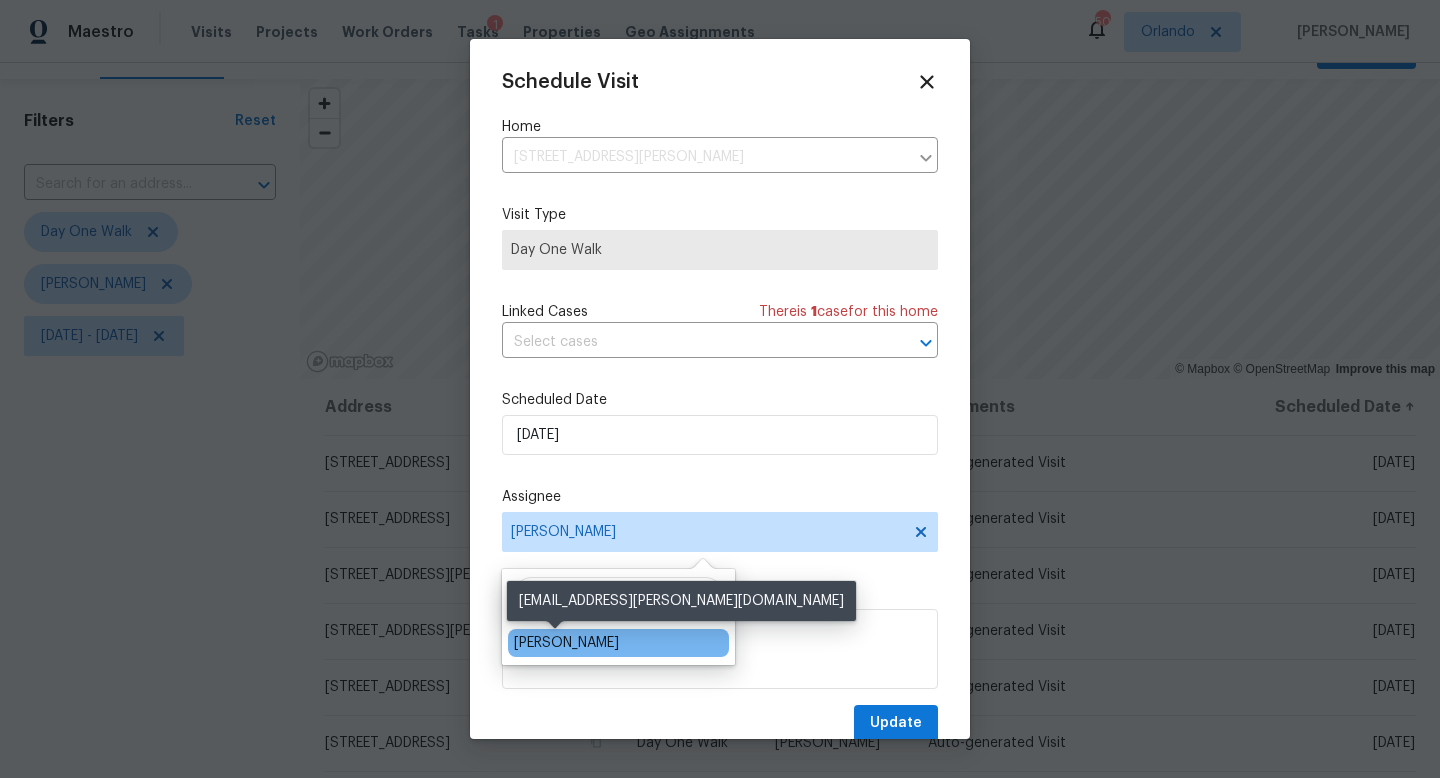 type on "aust" 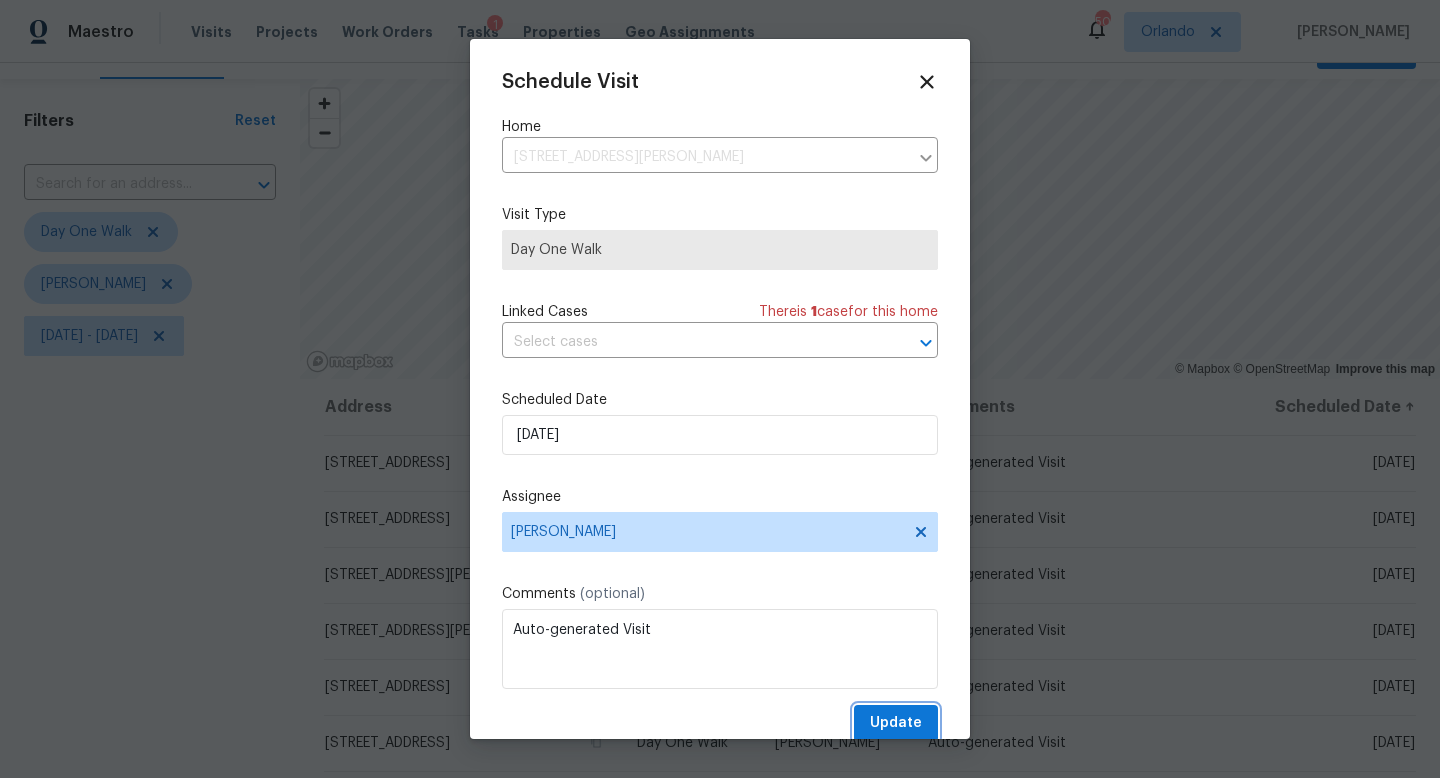 click on "Update" at bounding box center [896, 723] 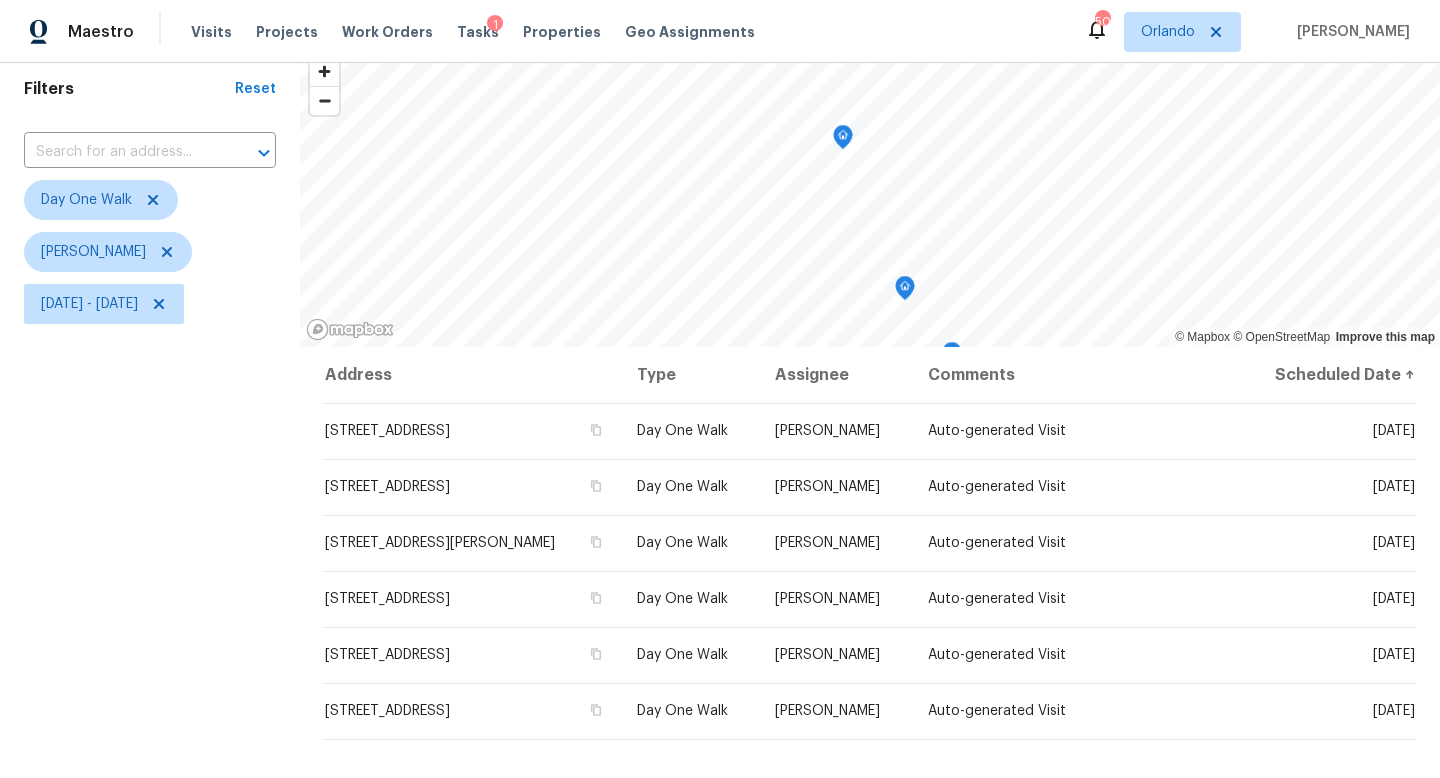 scroll, scrollTop: 0, scrollLeft: 0, axis: both 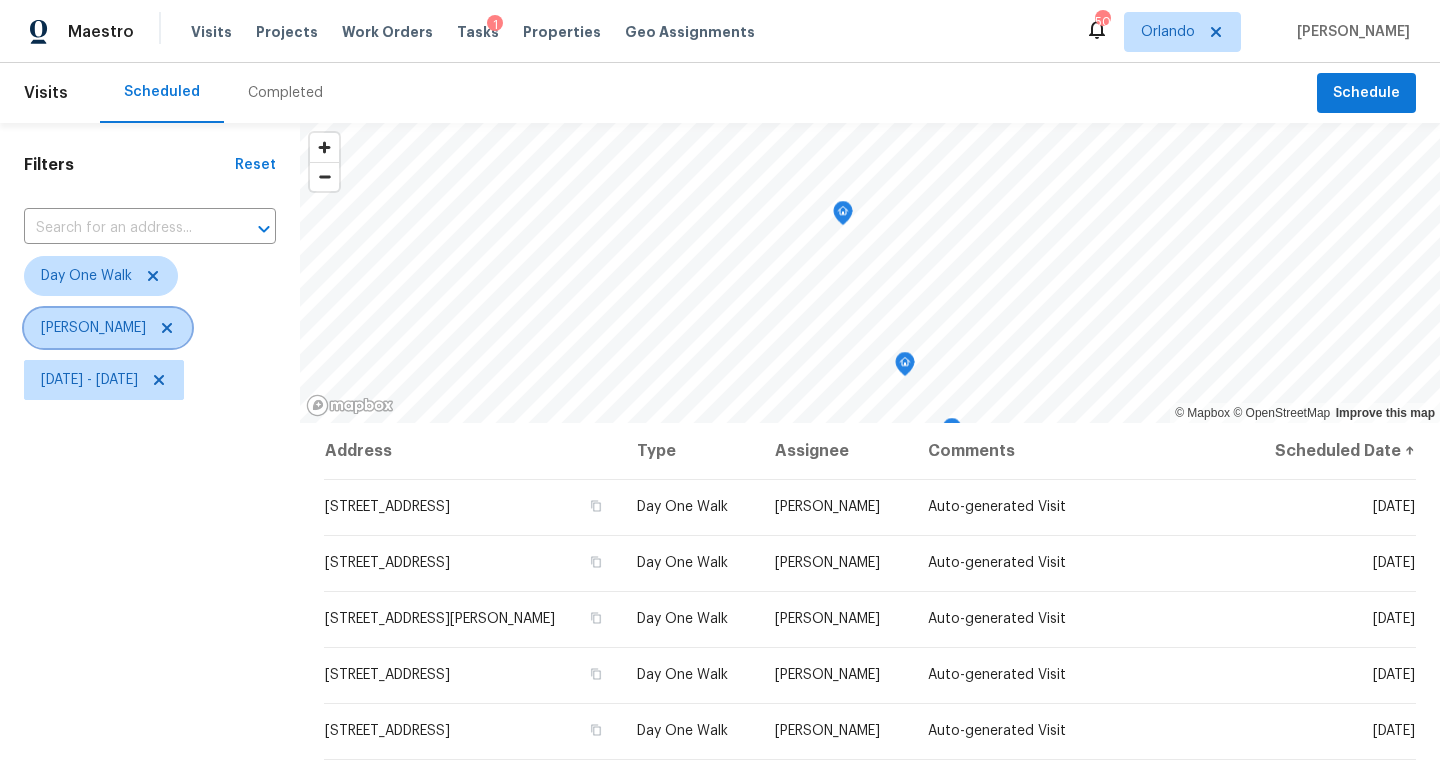click 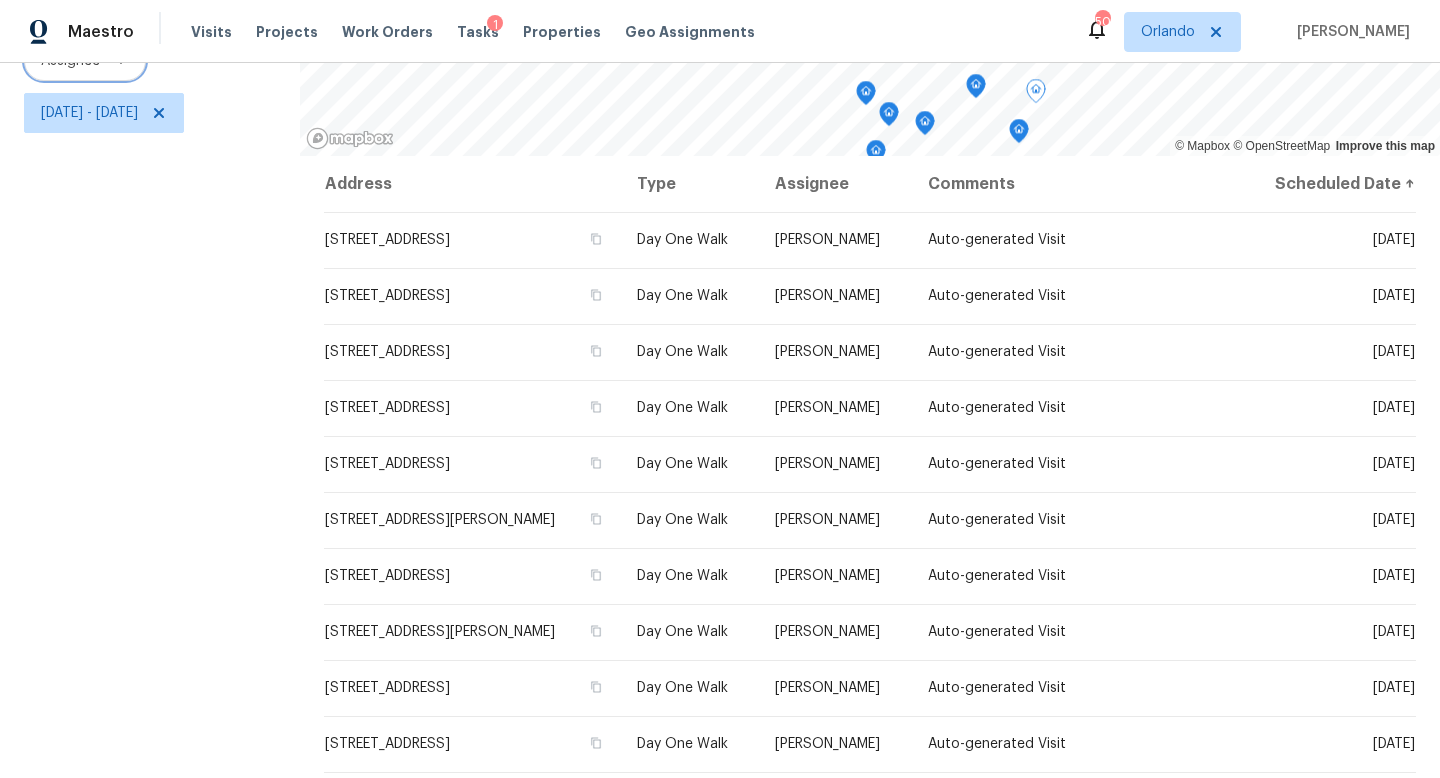 scroll, scrollTop: 0, scrollLeft: 0, axis: both 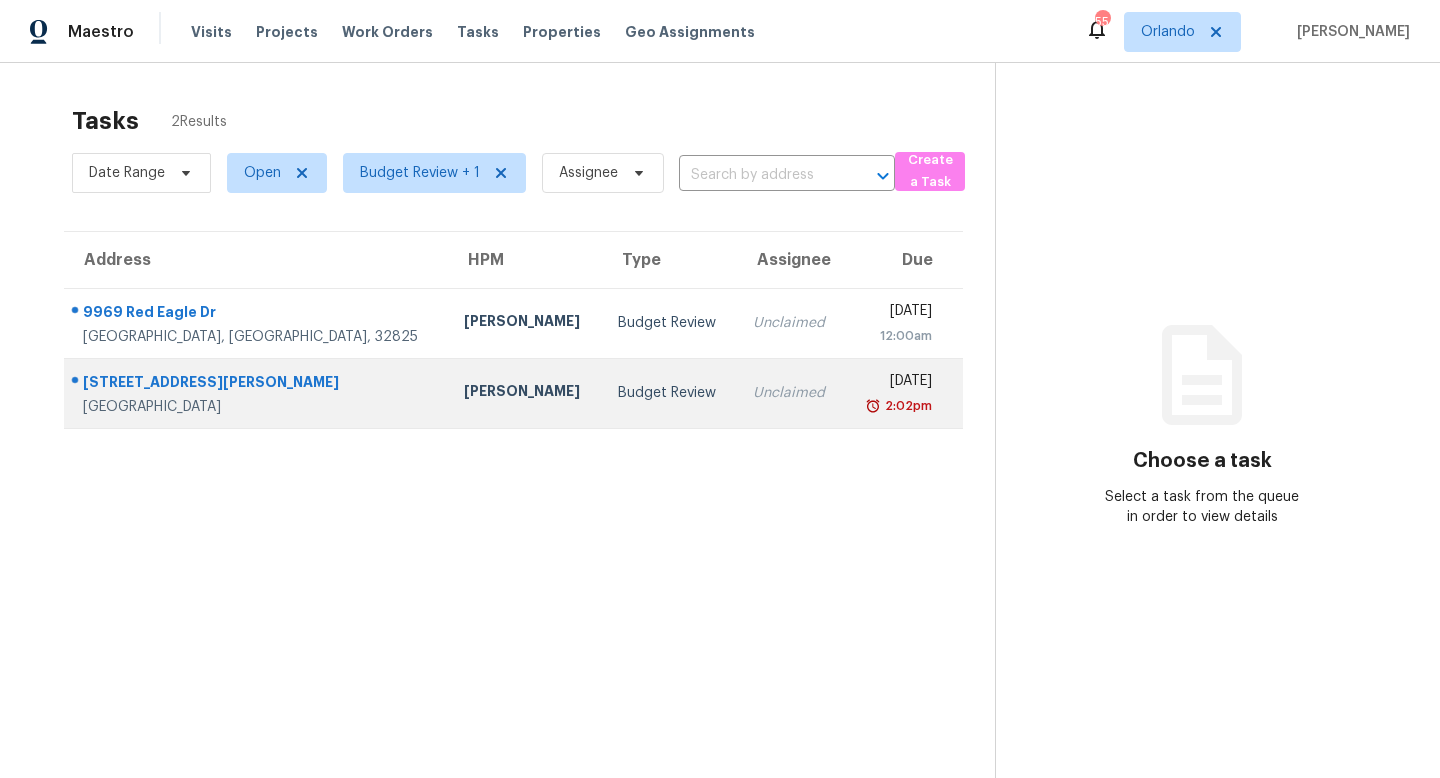 click on "Budget Review" at bounding box center [669, 393] 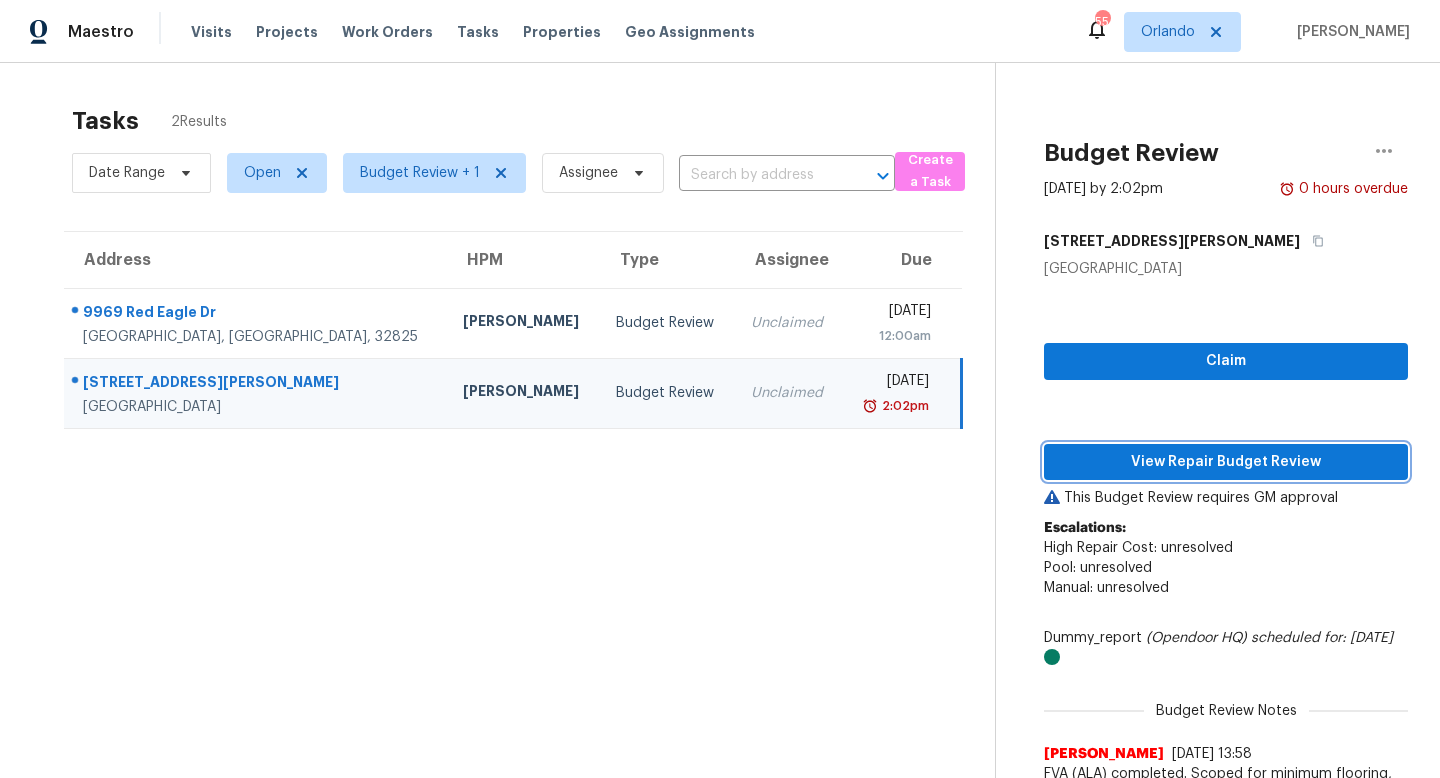 click on "View Repair Budget Review" at bounding box center [1226, 462] 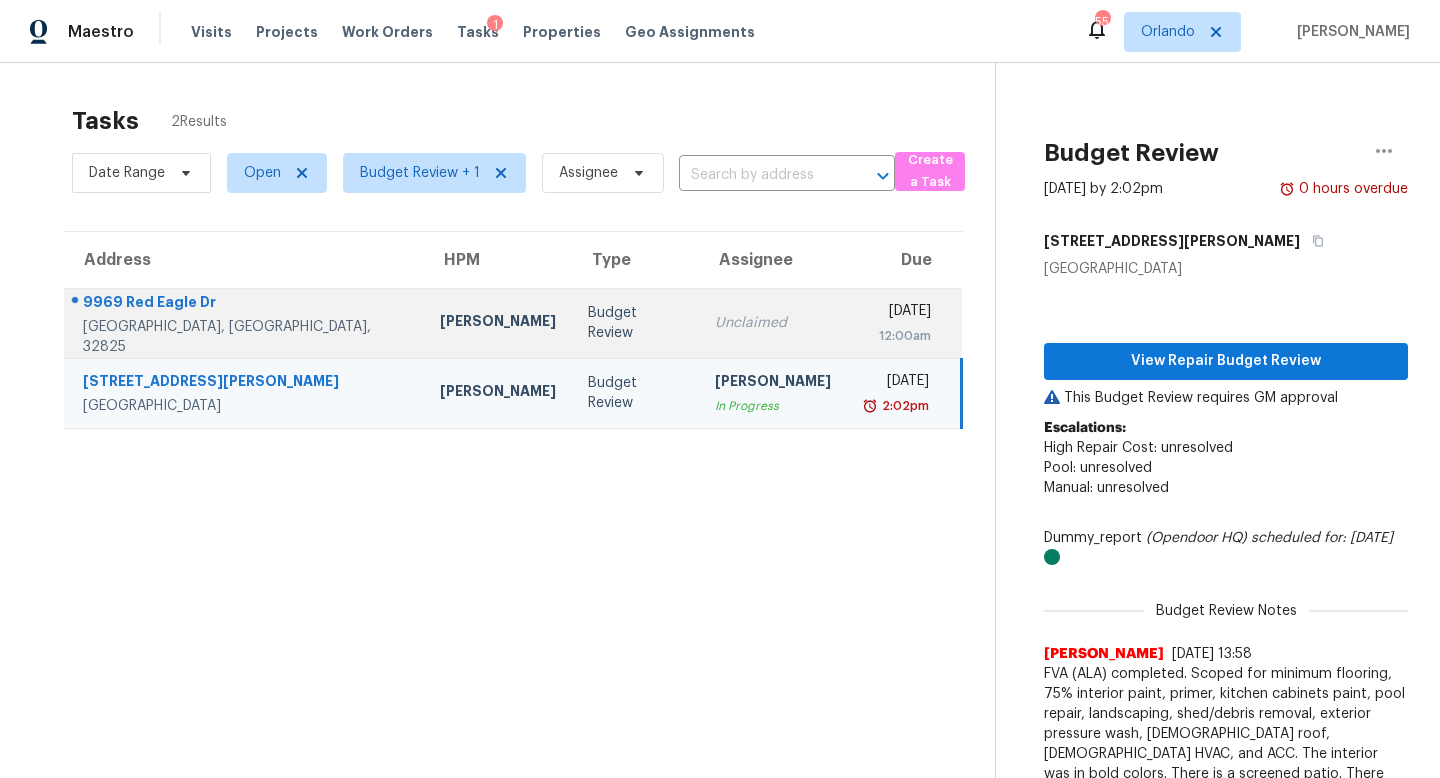 click on "Unclaimed" at bounding box center (773, 323) 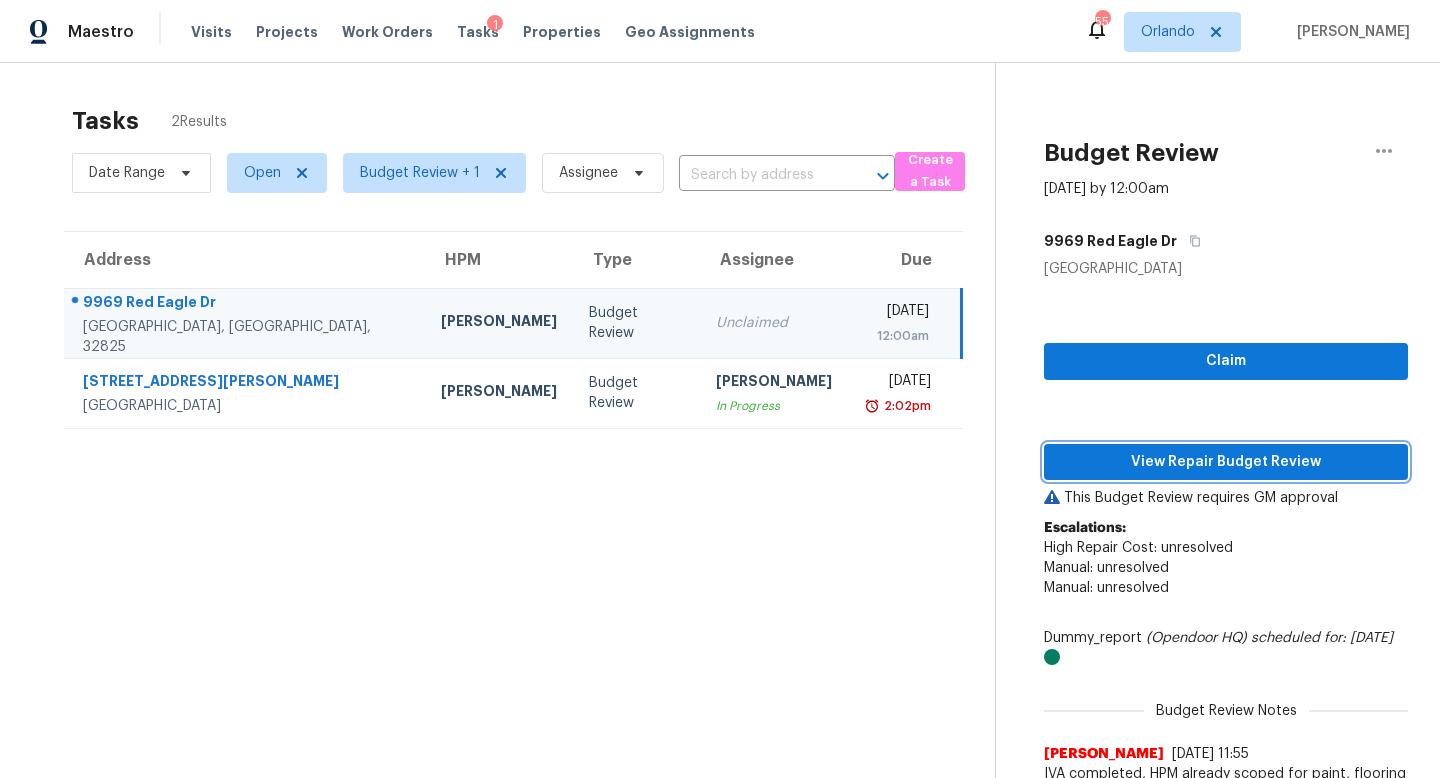 click on "View Repair Budget Review" at bounding box center [1226, 462] 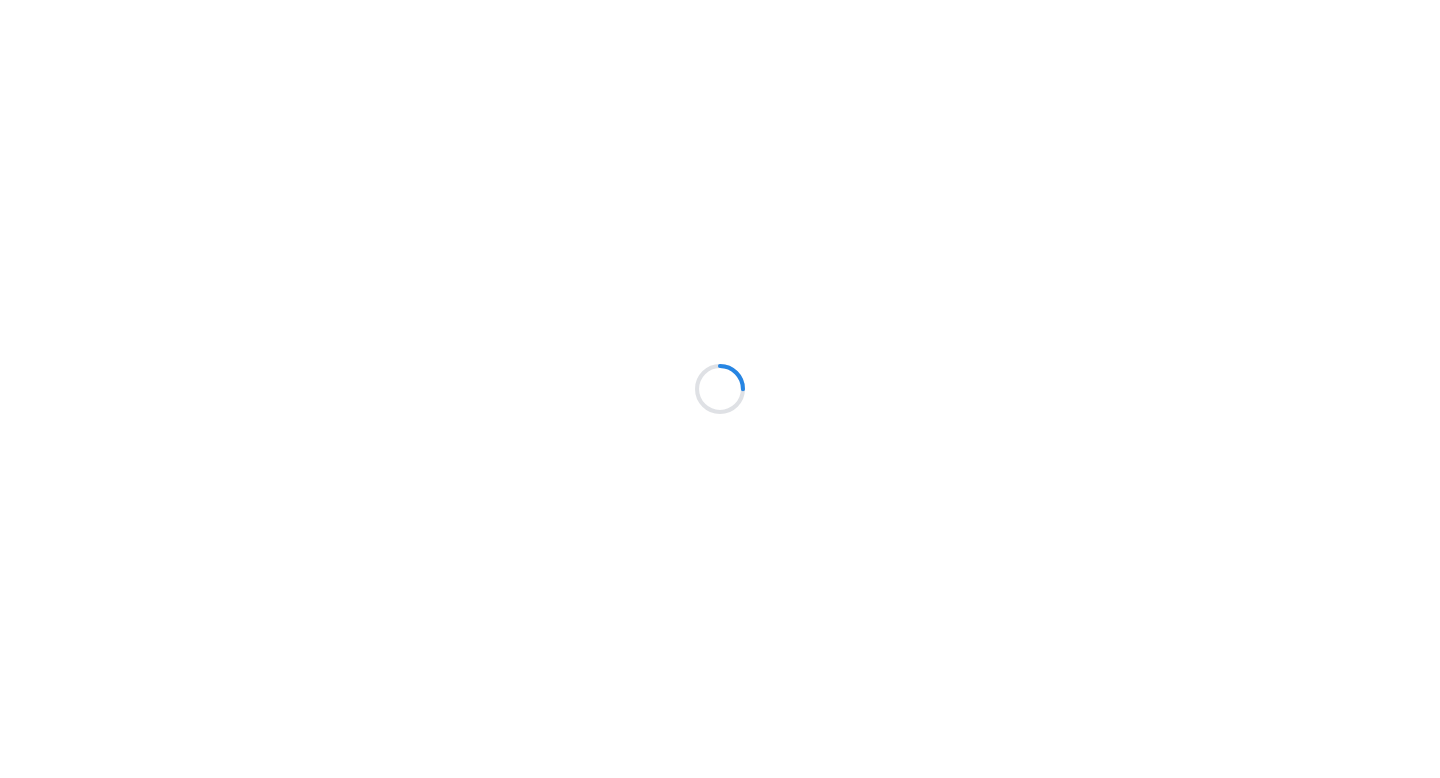 scroll, scrollTop: 0, scrollLeft: 0, axis: both 